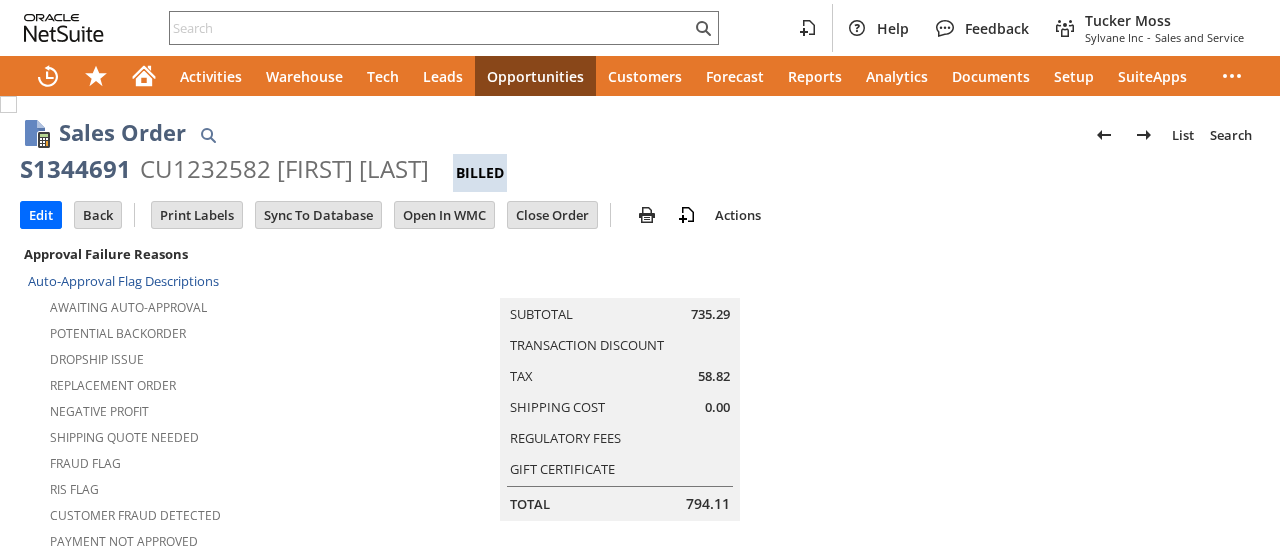 scroll, scrollTop: 0, scrollLeft: 0, axis: both 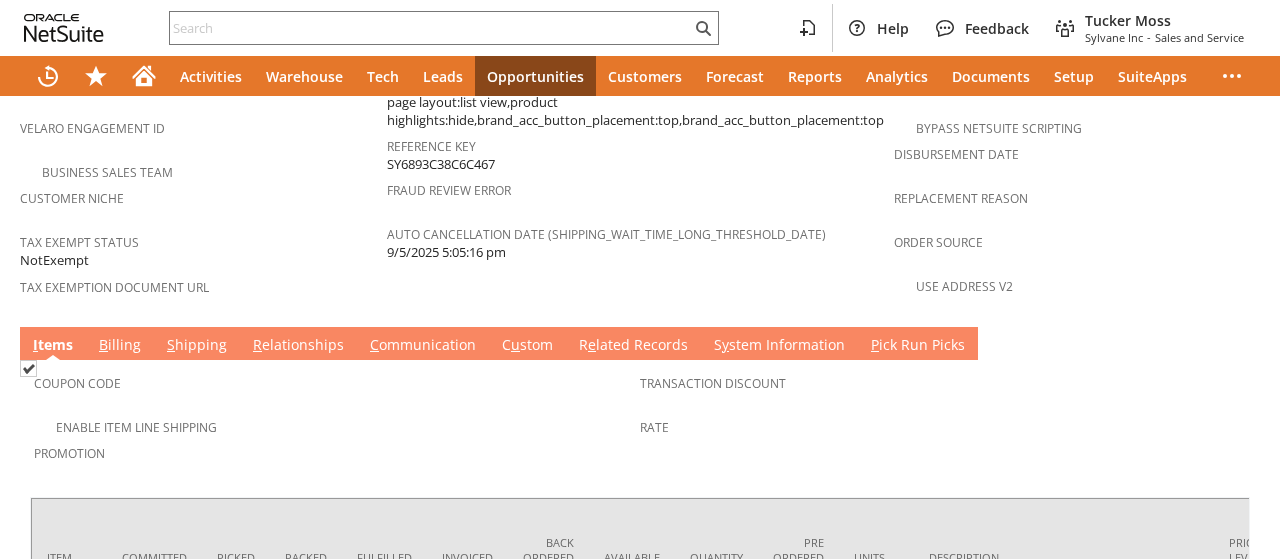 click on "C ommunication" at bounding box center (423, 346) 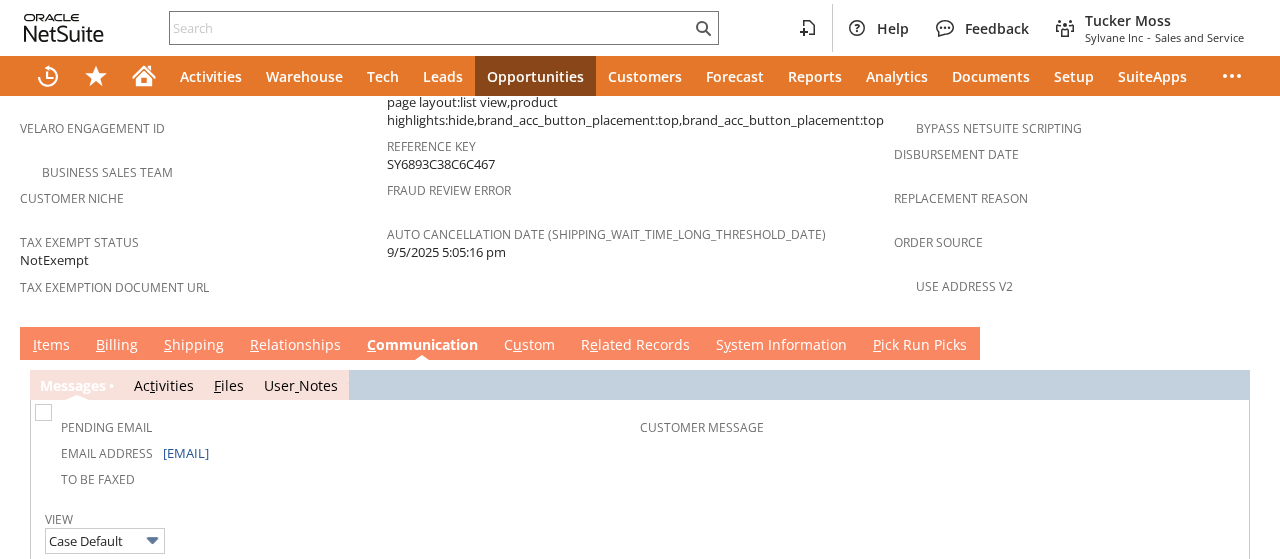 scroll, scrollTop: 0, scrollLeft: 0, axis: both 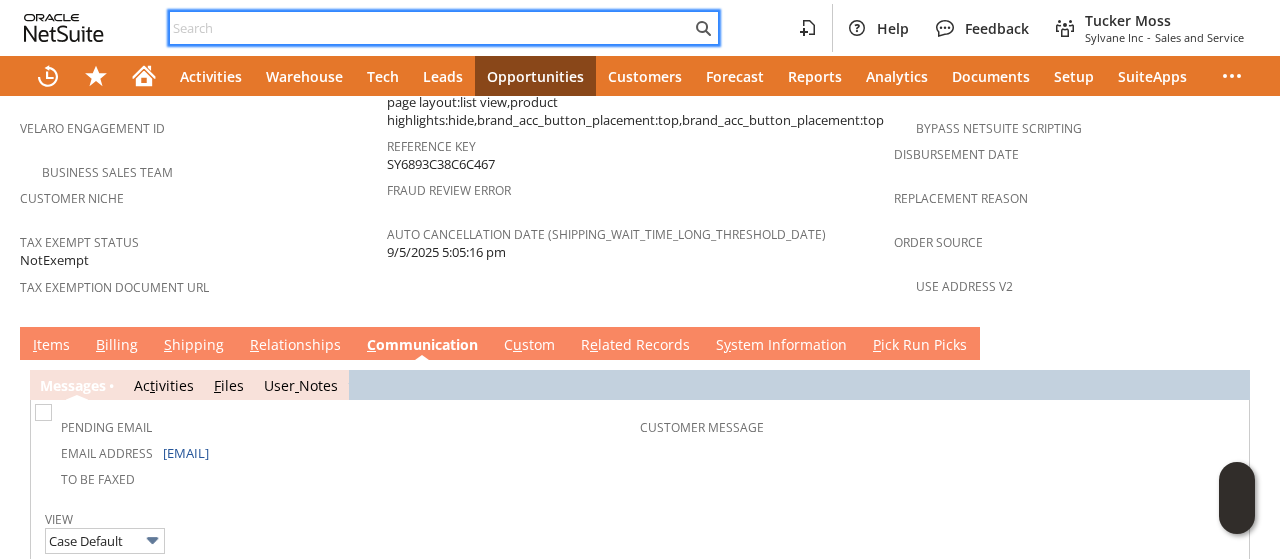 paste on "2092138875" 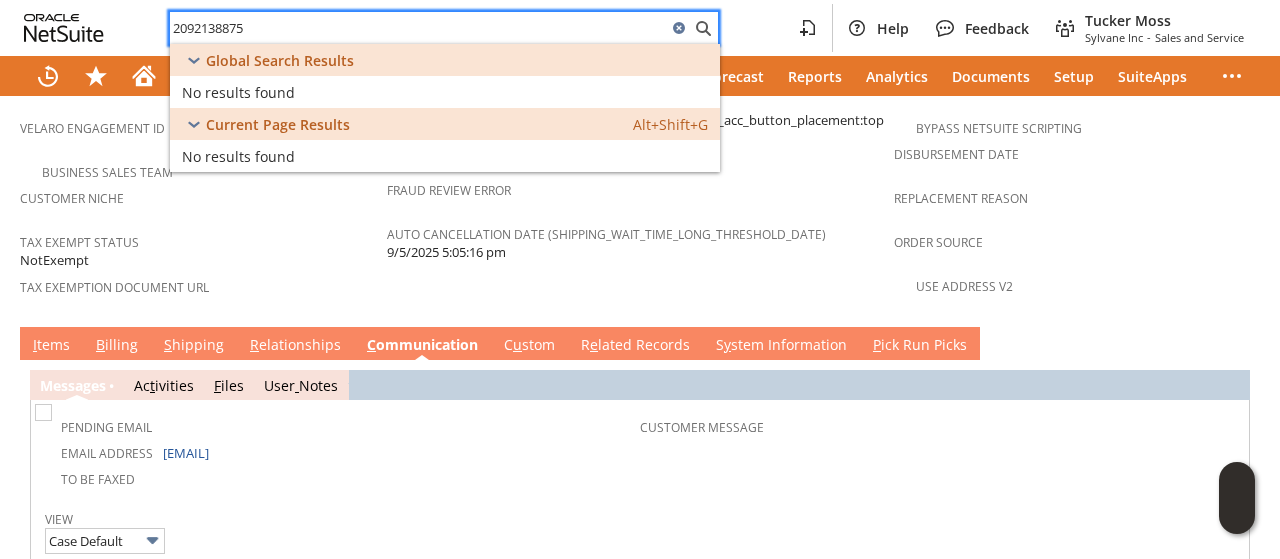 scroll, scrollTop: 144, scrollLeft: 0, axis: vertical 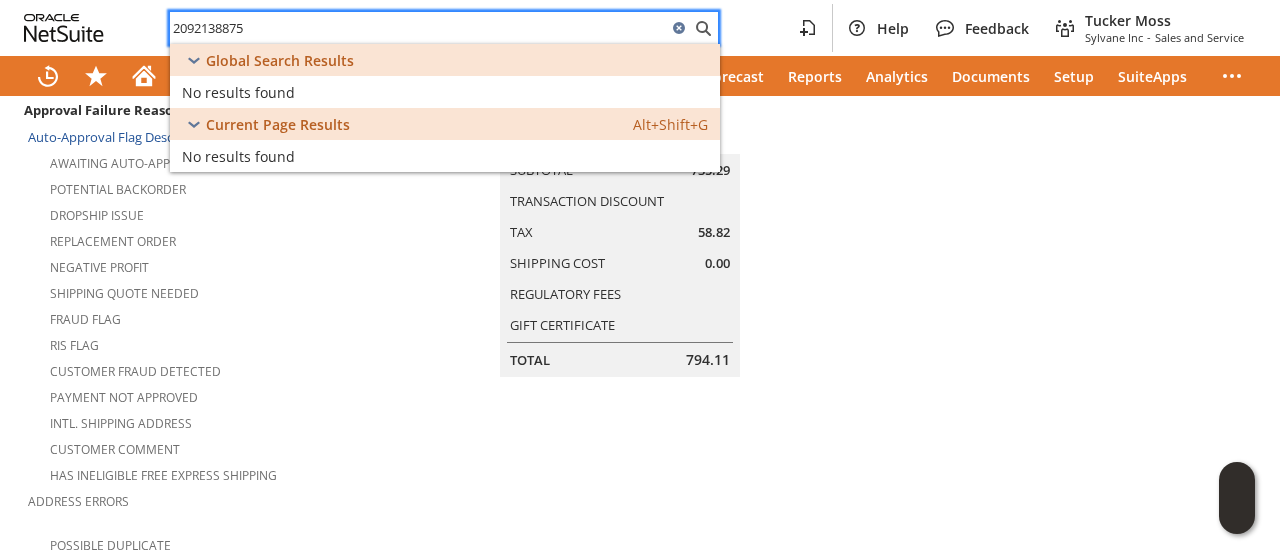 type on "2092138875" 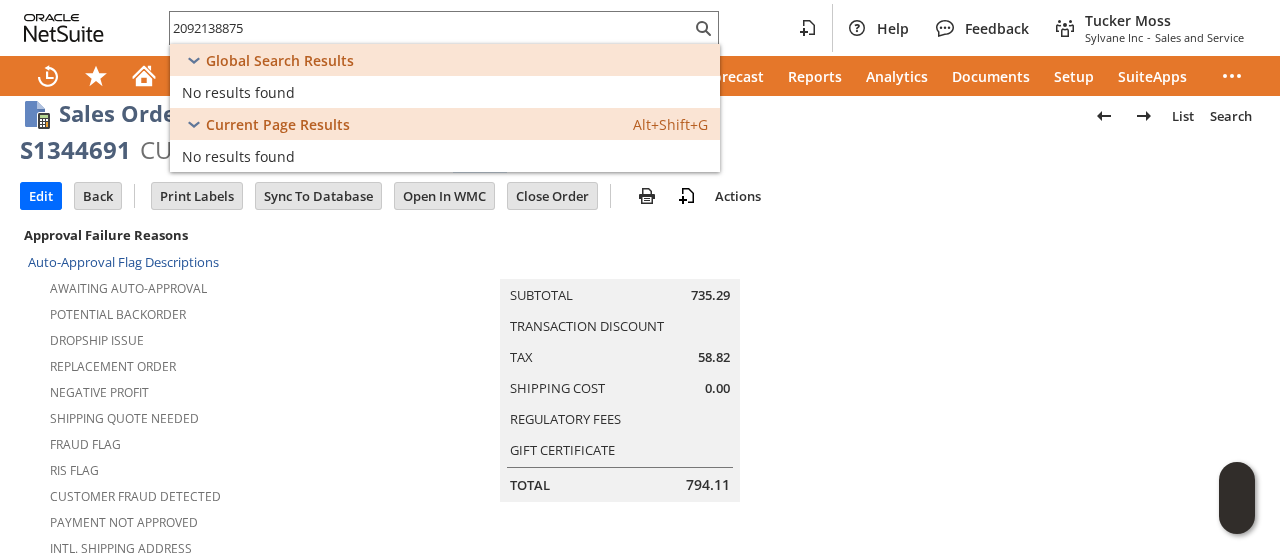 scroll, scrollTop: 0, scrollLeft: 0, axis: both 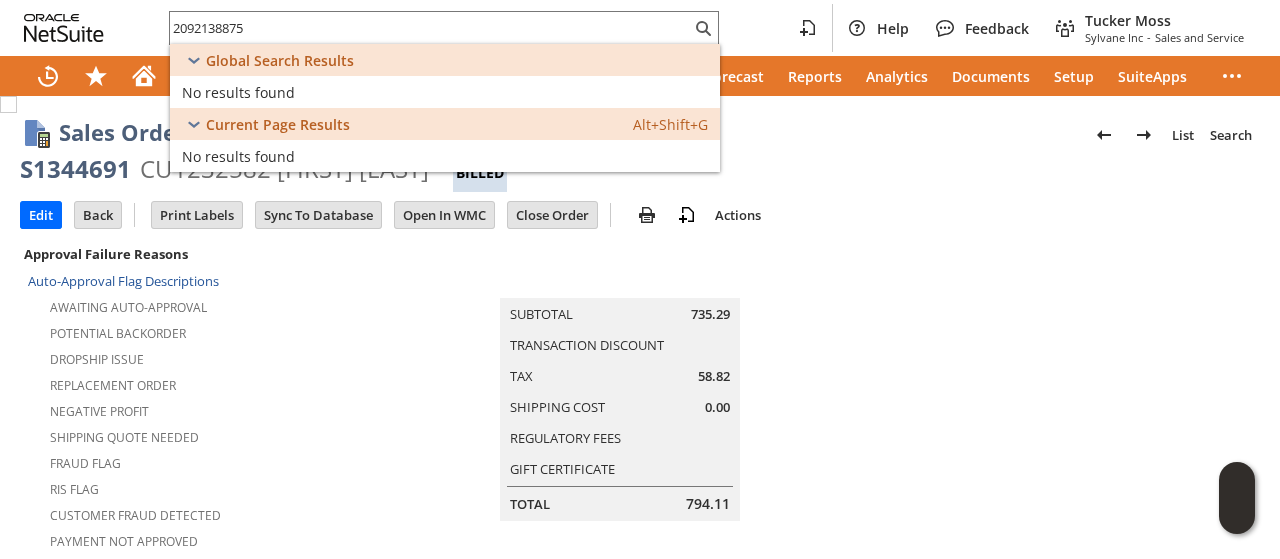 click on "Summary
Subtotal
735.29
Transaction Discount
Tax
58.82
Shipping Cost
0.00
Regulatory Fees
Gift Certificate
Total
794.11" at bounding box center (640, 381) 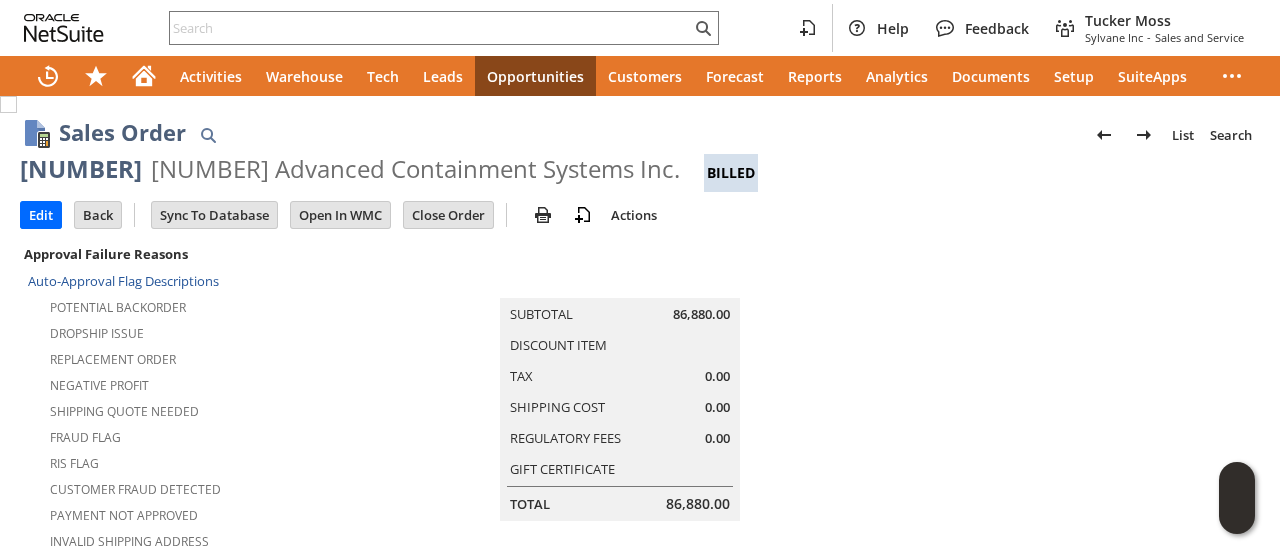 scroll, scrollTop: 0, scrollLeft: 0, axis: both 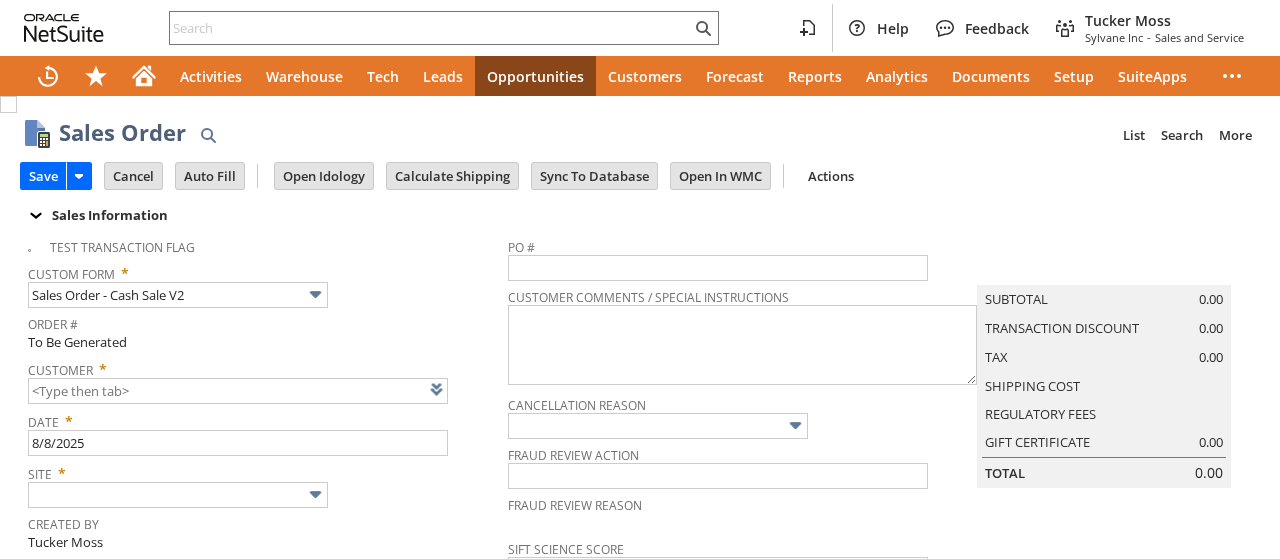 type on "Intelligent Recommendations ⁰" 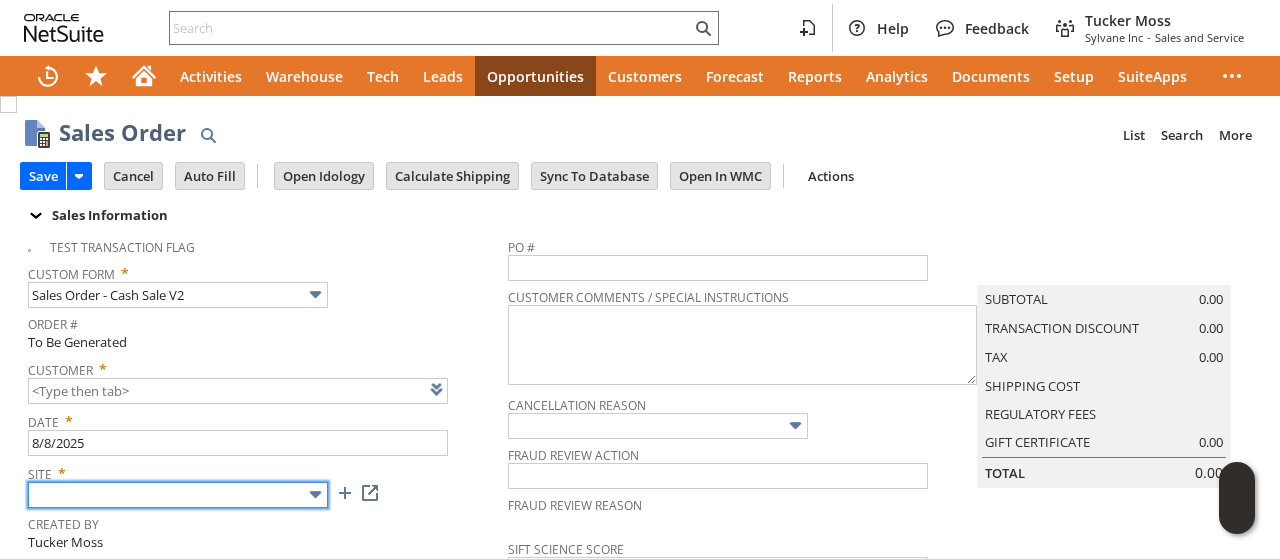 click at bounding box center (178, 495) 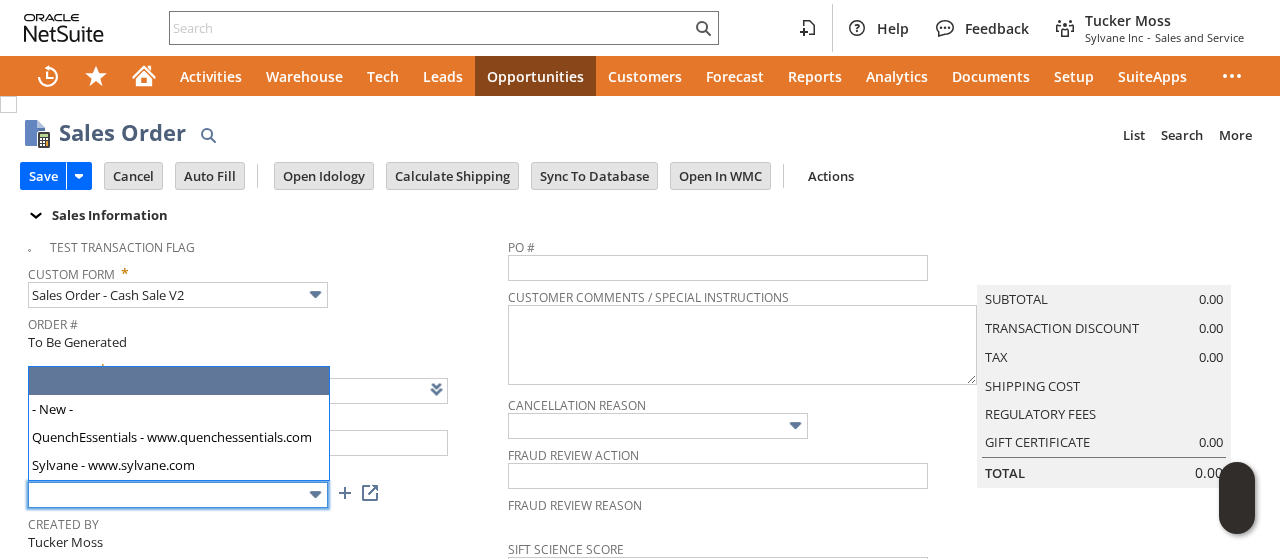 type on "CU1233095 [FIRST] [LAST]" 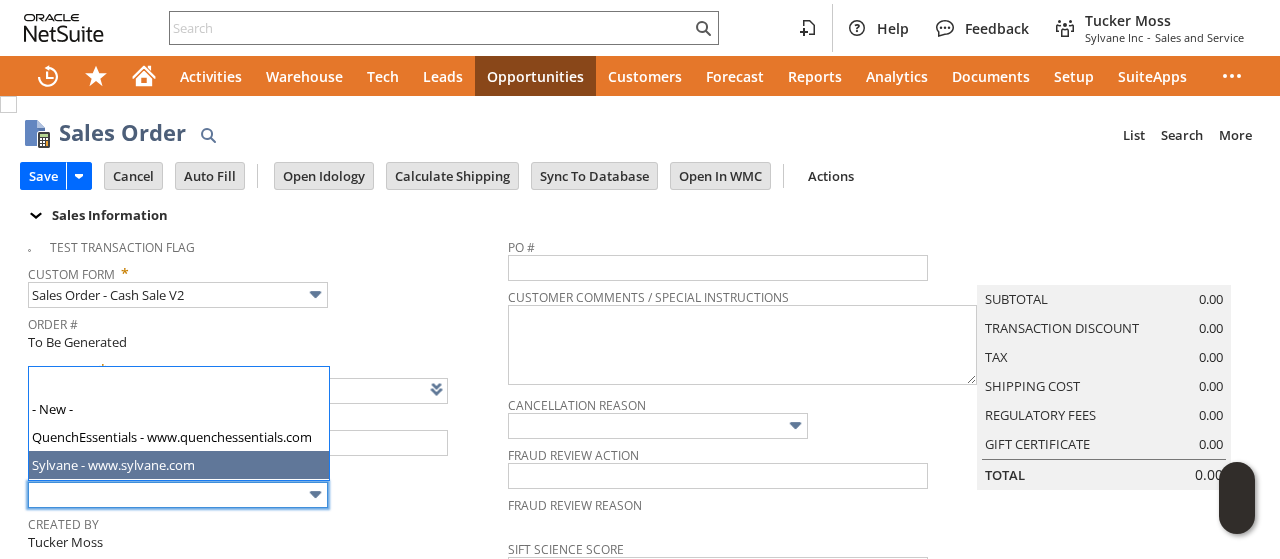 type on "Sylvane - www.sylvane.com" 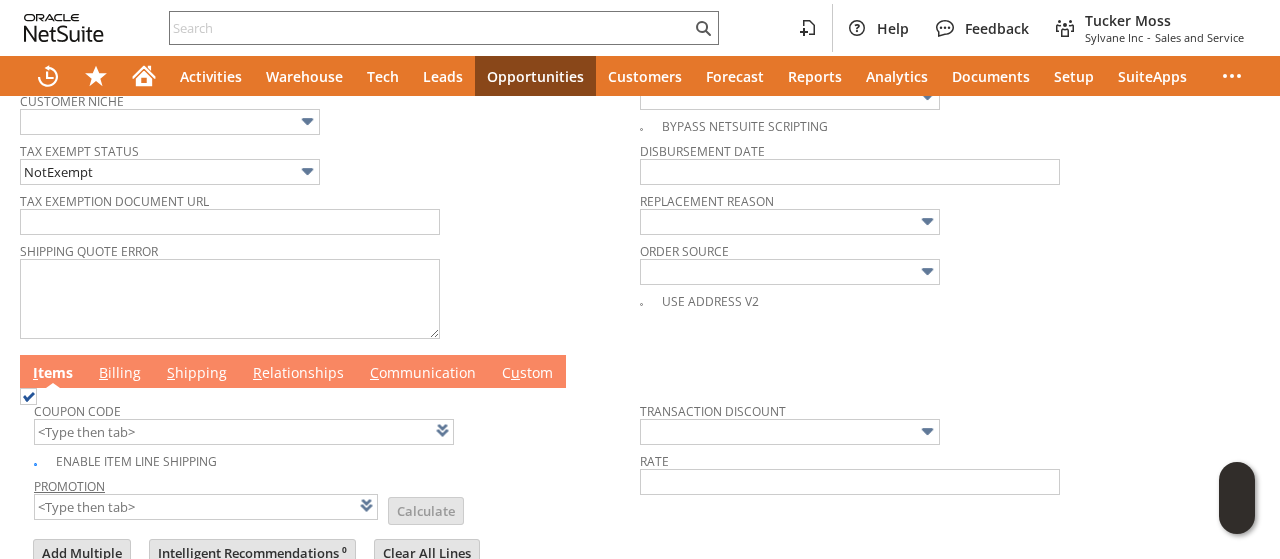 scroll, scrollTop: 1038, scrollLeft: 0, axis: vertical 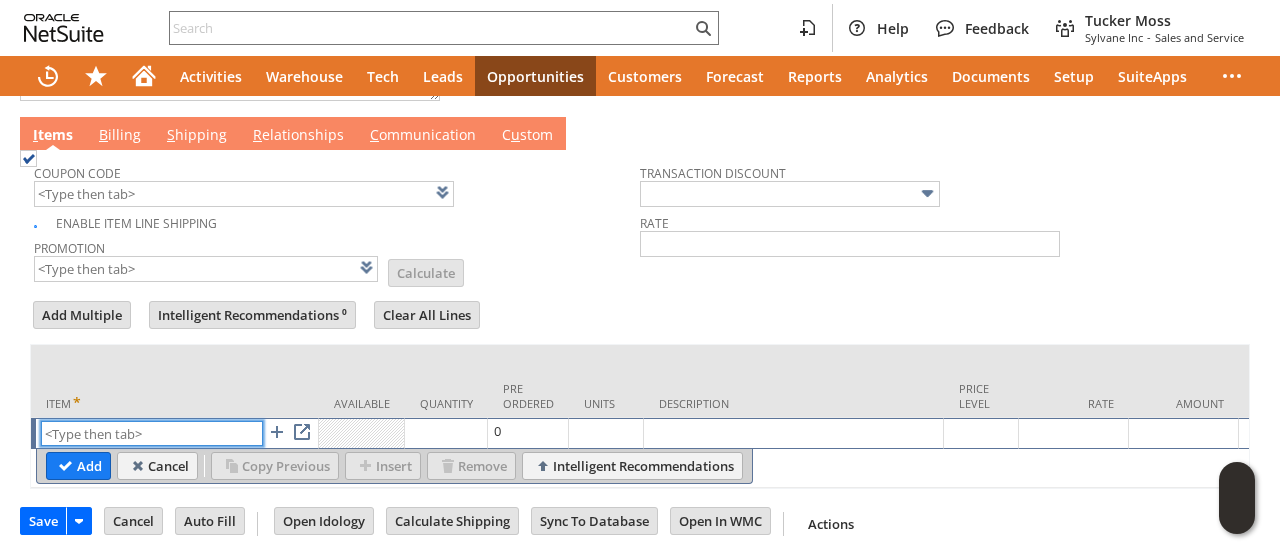 paste on "po8578" 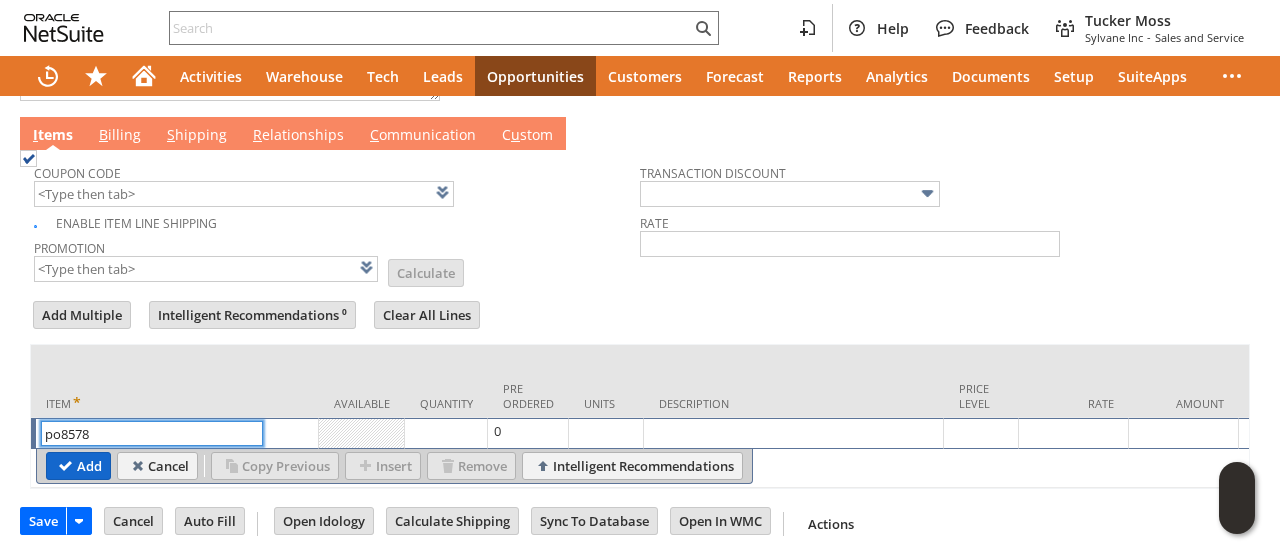 type on "po8578" 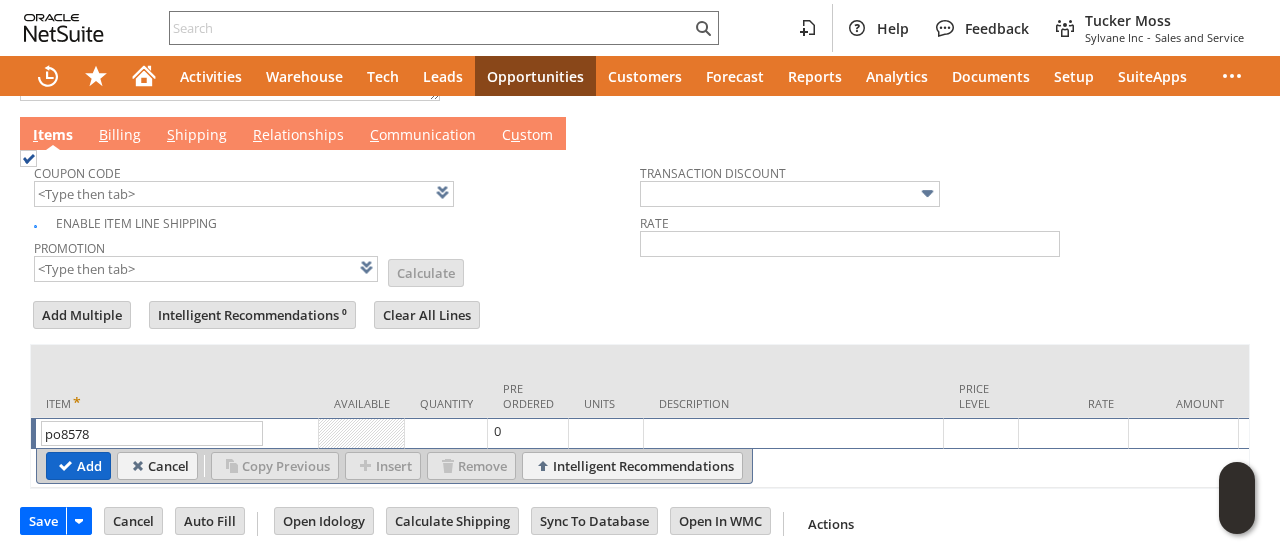 click on "Add" at bounding box center (78, 466) 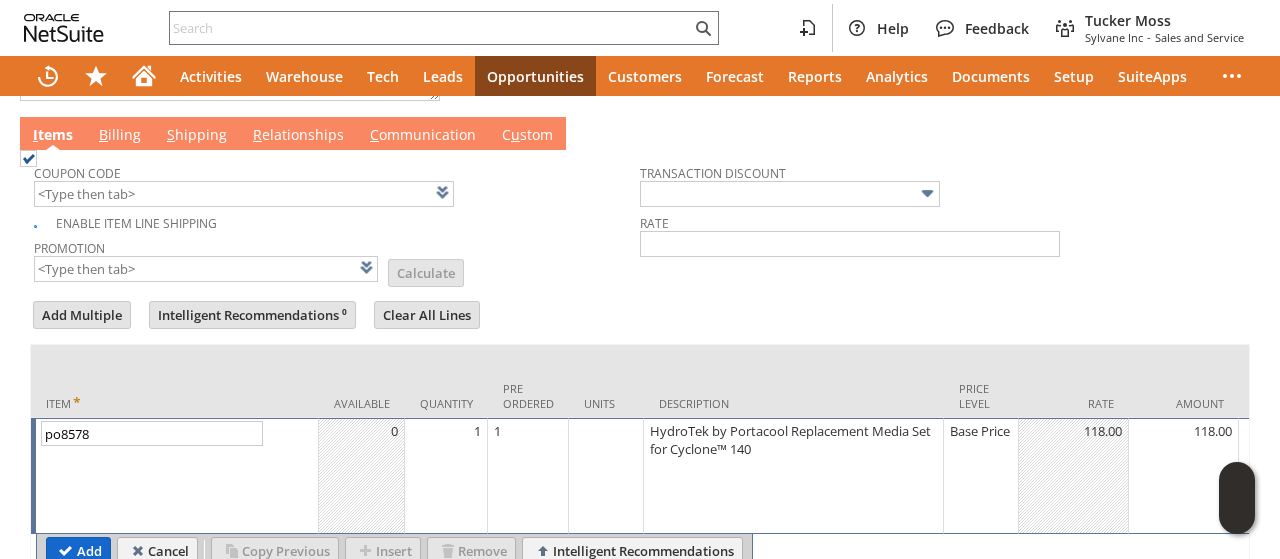click on "Add" at bounding box center [78, 551] 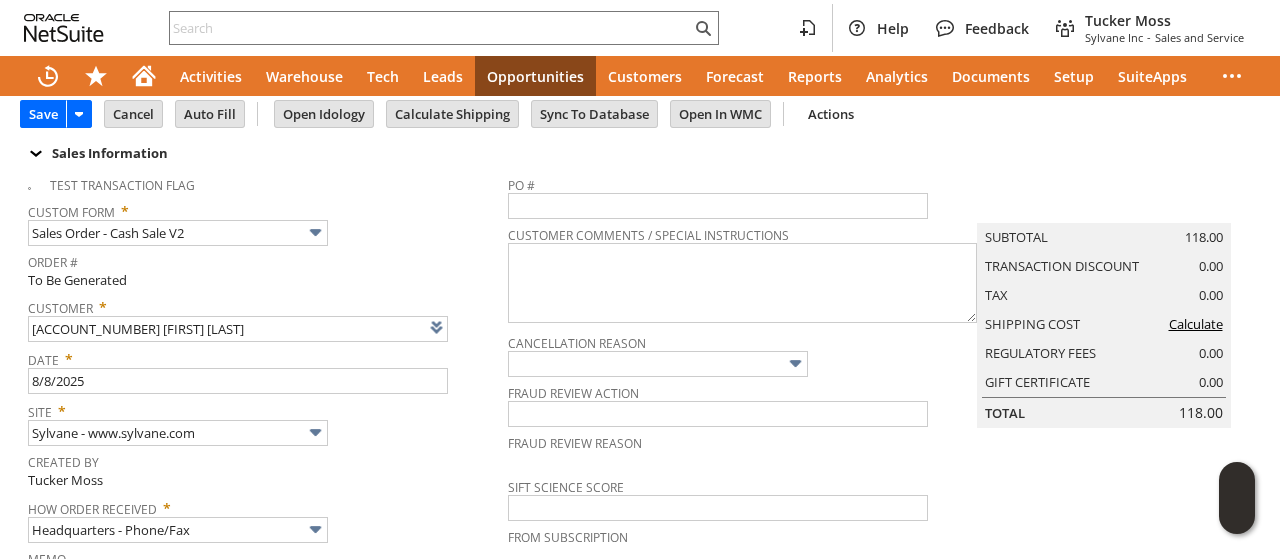 scroll, scrollTop: 0, scrollLeft: 0, axis: both 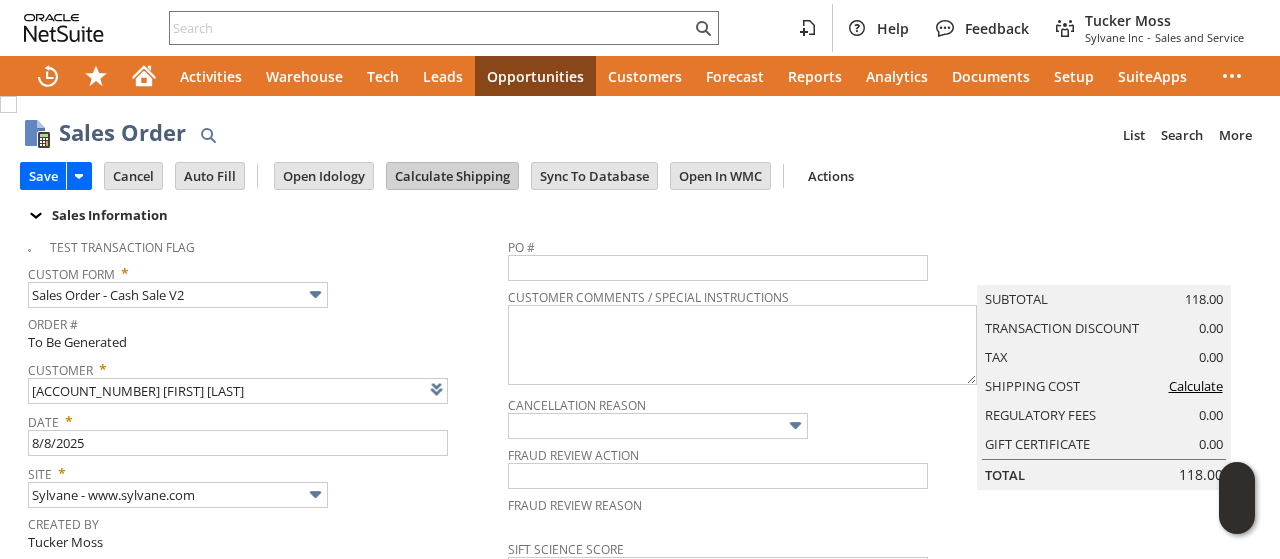click on "Calculate Shipping" at bounding box center [452, 176] 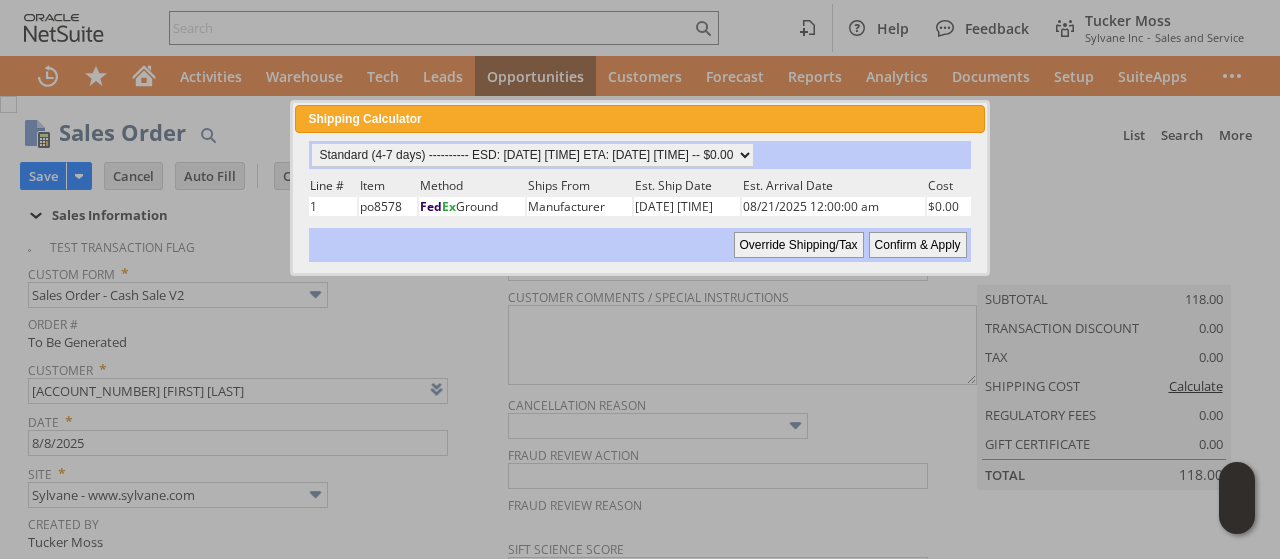 drag, startPoint x: 925, startPoint y: 232, endPoint x: 992, endPoint y: 358, distance: 142.706 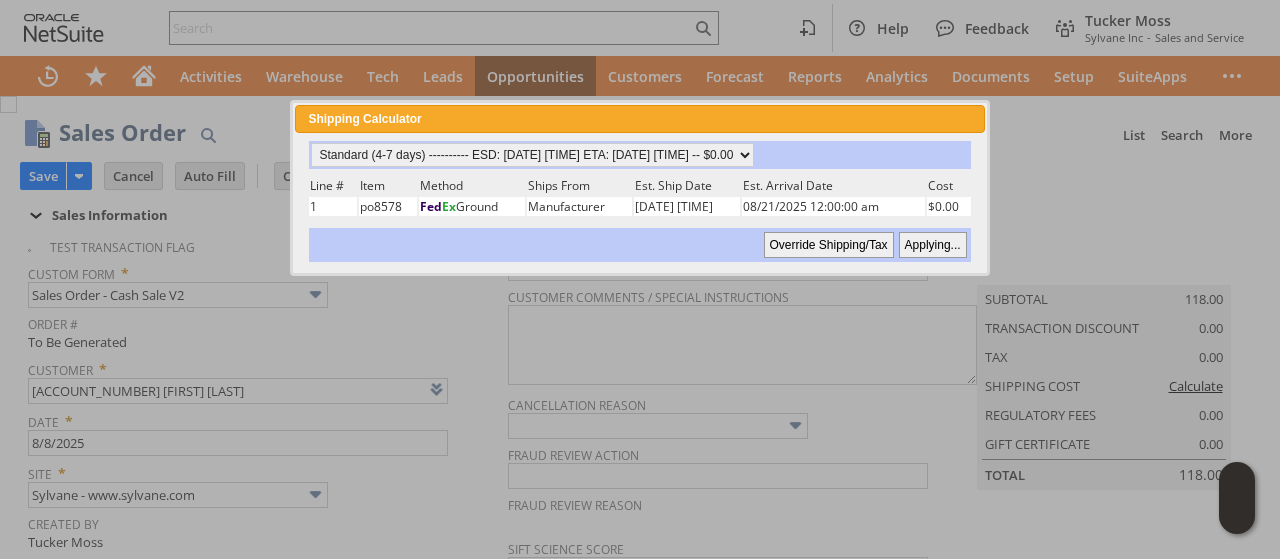 type 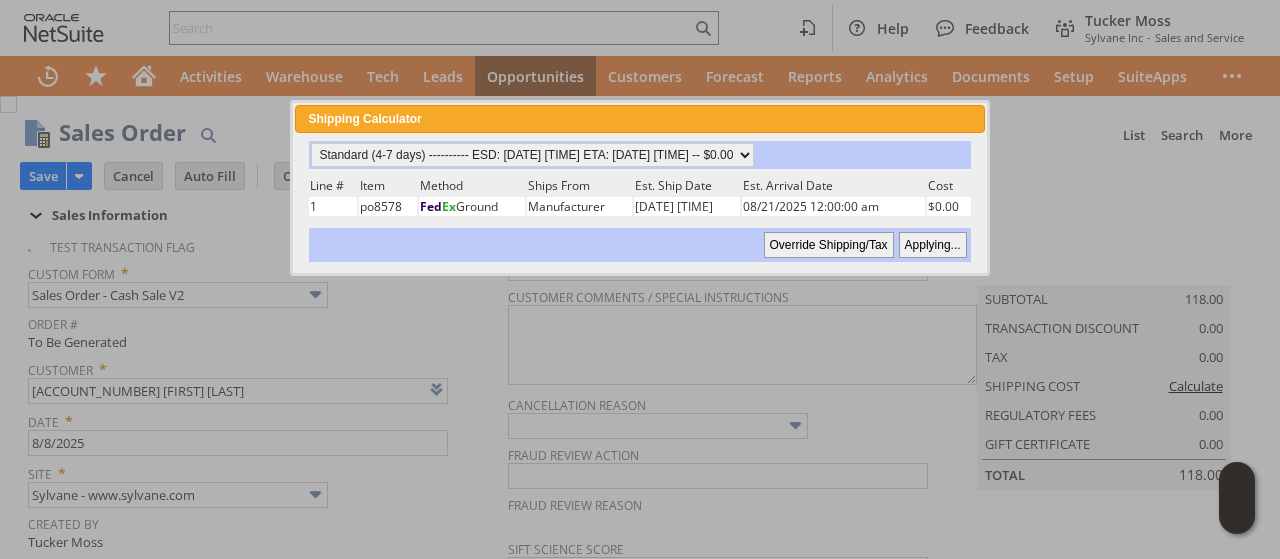 type on "Add" 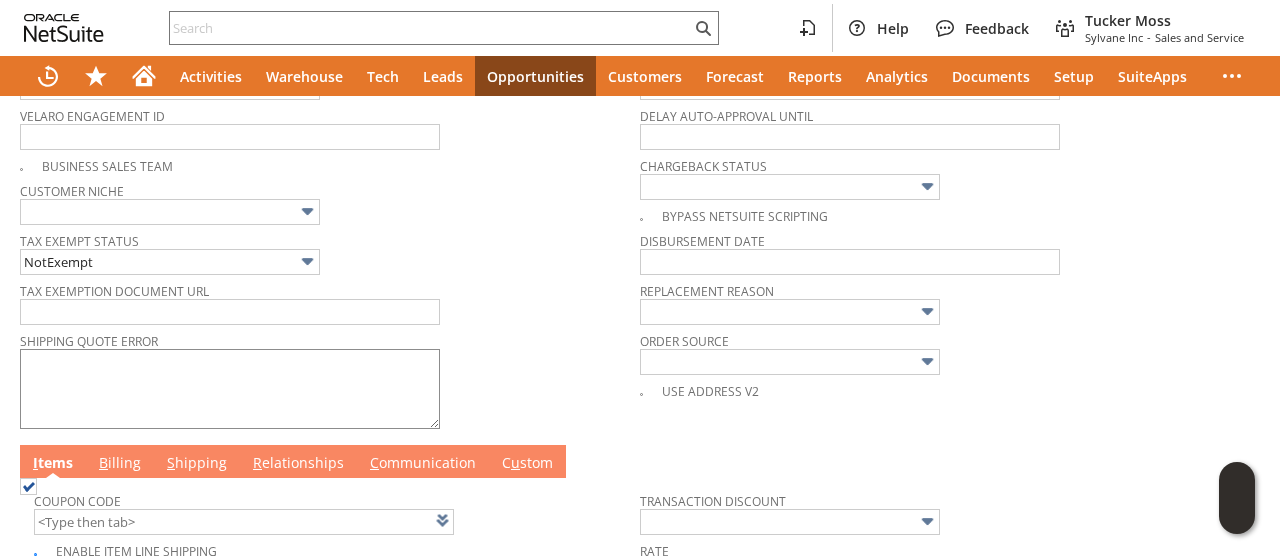 scroll, scrollTop: 800, scrollLeft: 0, axis: vertical 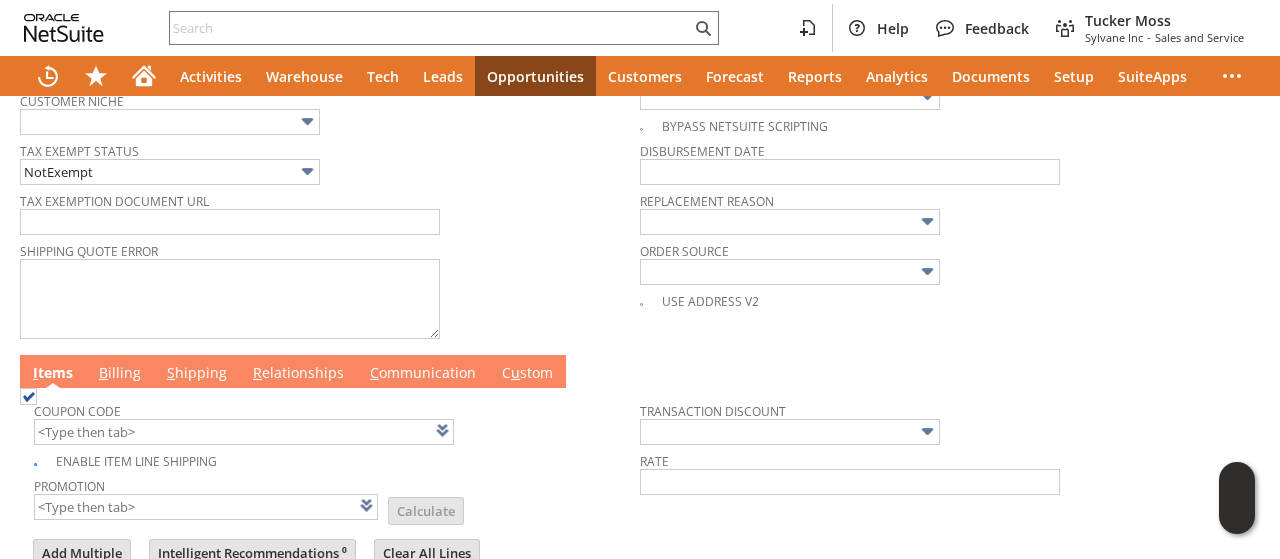 click on "B illing" at bounding box center (120, 374) 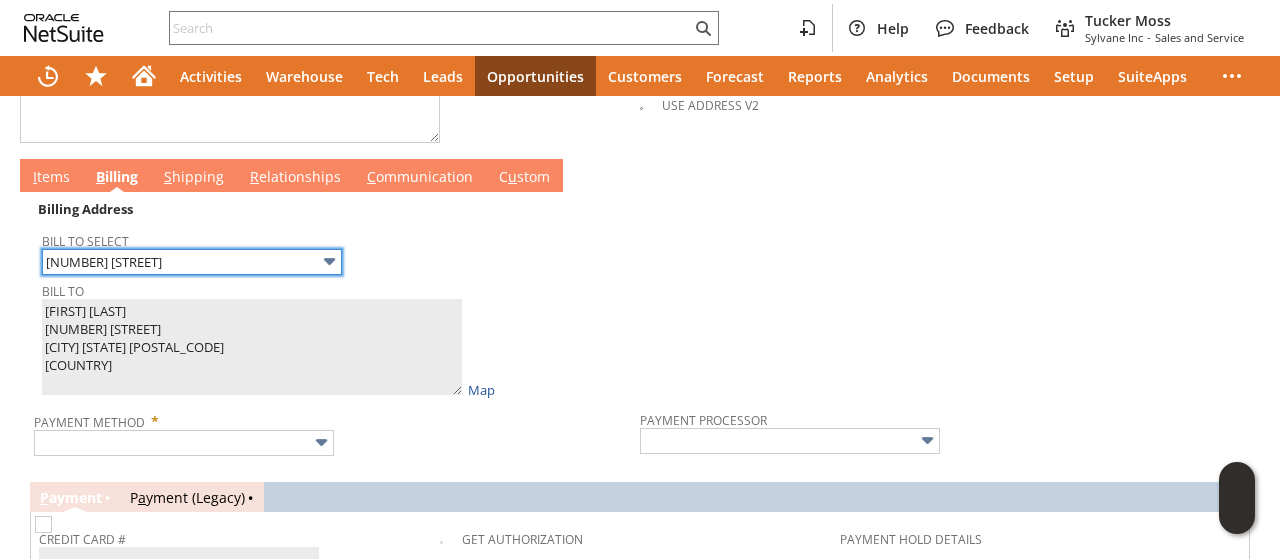 scroll, scrollTop: 1000, scrollLeft: 0, axis: vertical 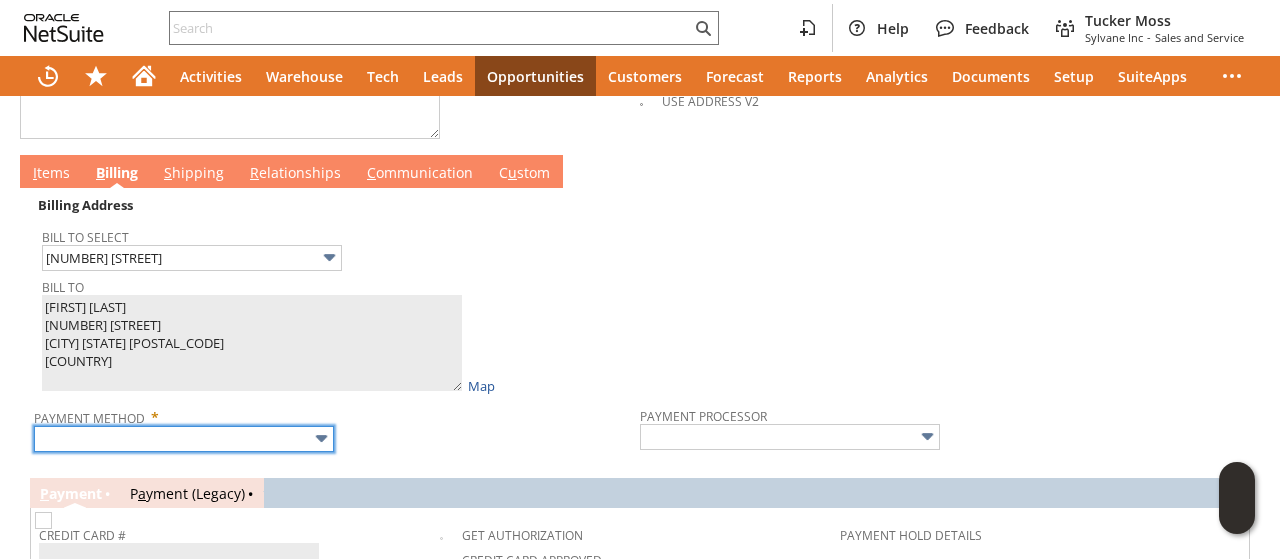 click at bounding box center (184, 439) 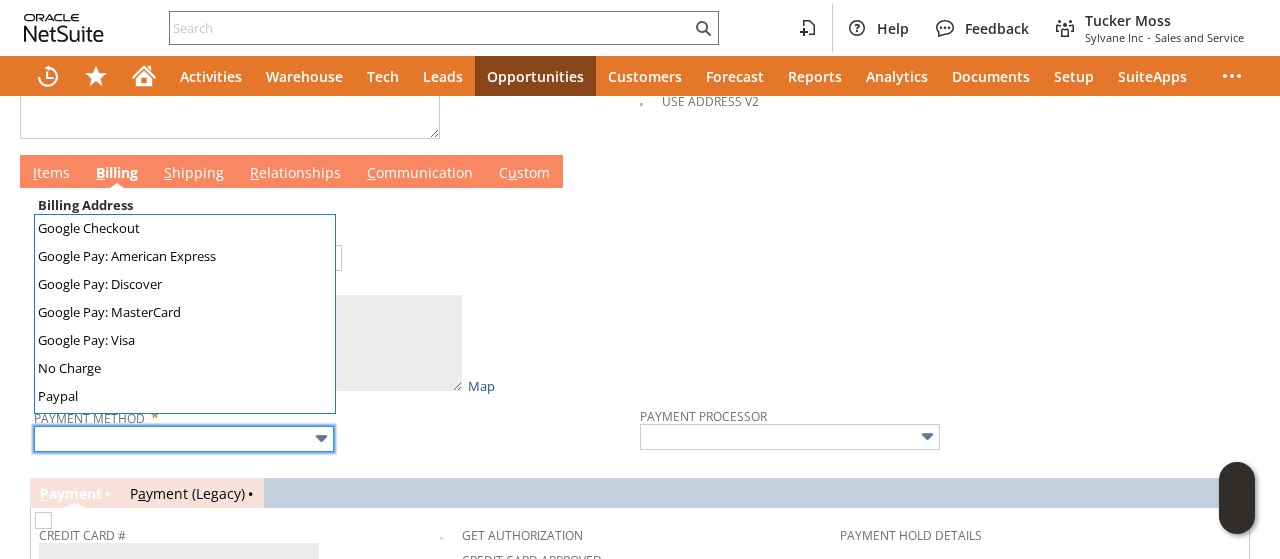 scroll, scrollTop: 558, scrollLeft: 0, axis: vertical 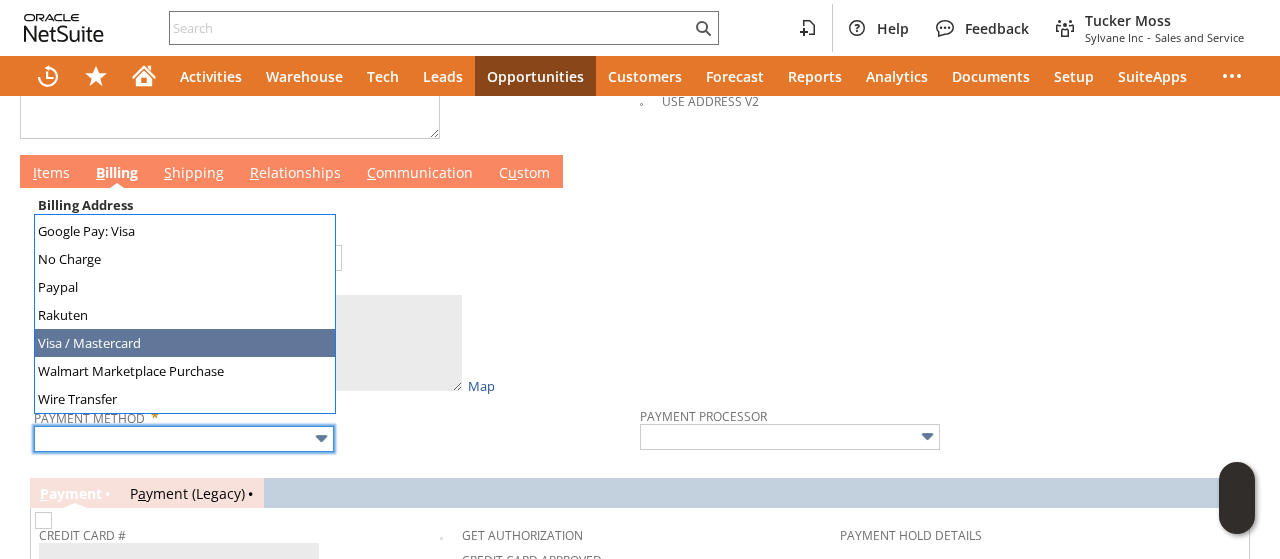 type on "Visa / Mastercard" 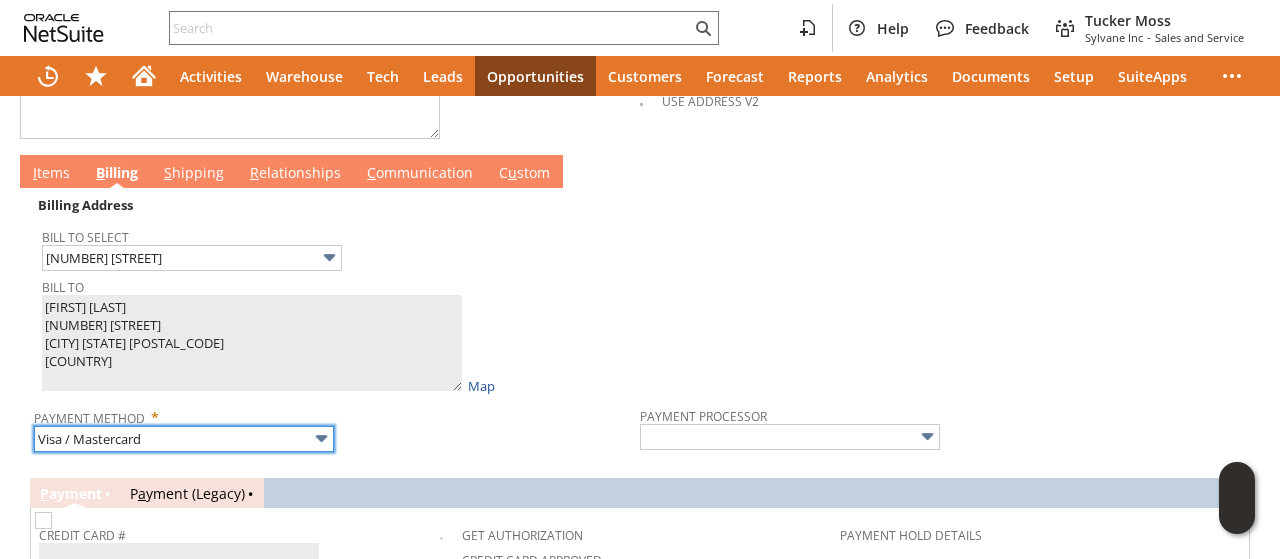 type on "Braintree" 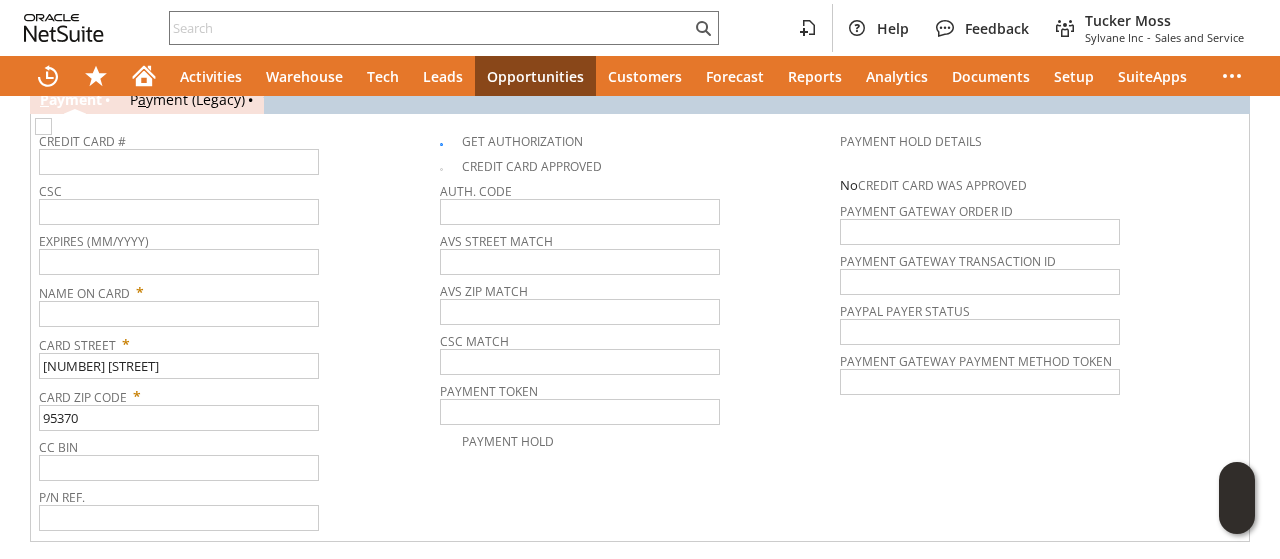 scroll, scrollTop: 1400, scrollLeft: 0, axis: vertical 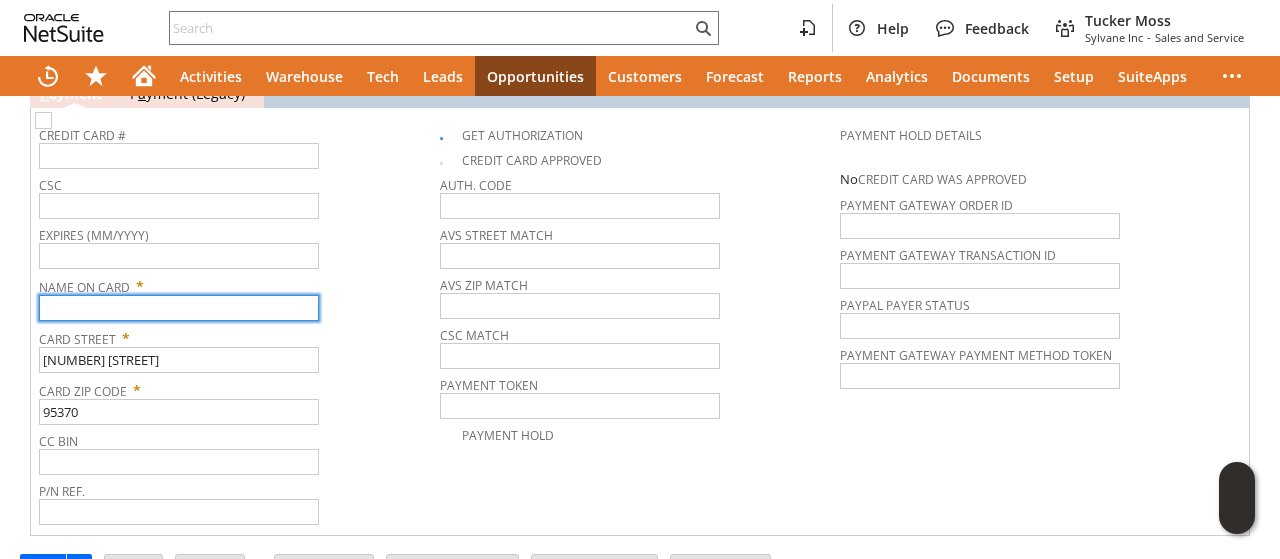 paste on "[FIRST] [LAST]" 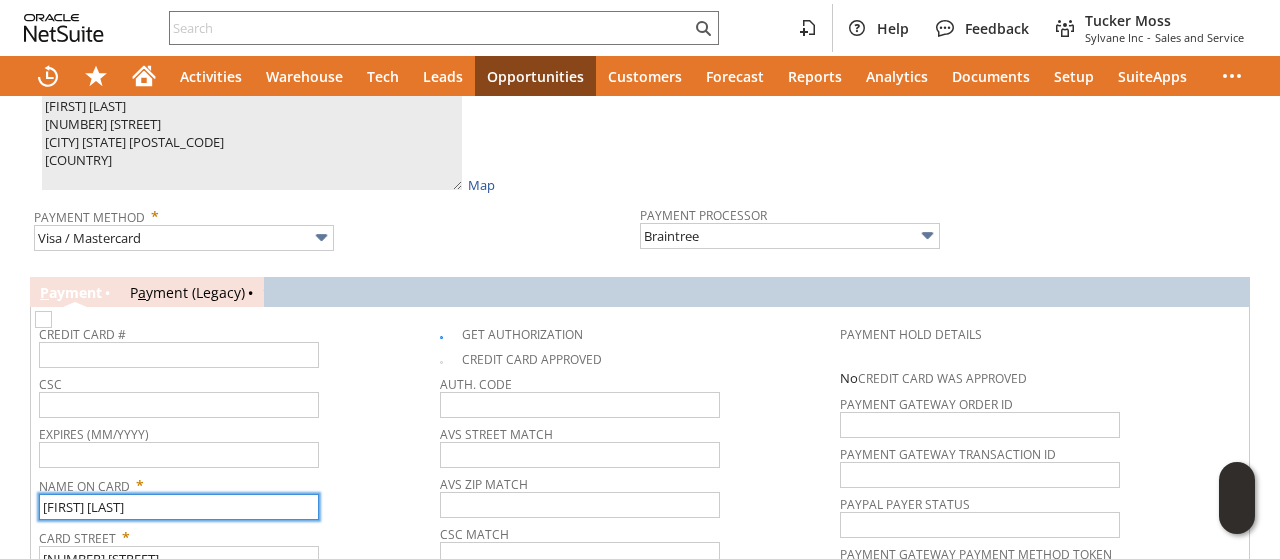 scroll, scrollTop: 1200, scrollLeft: 0, axis: vertical 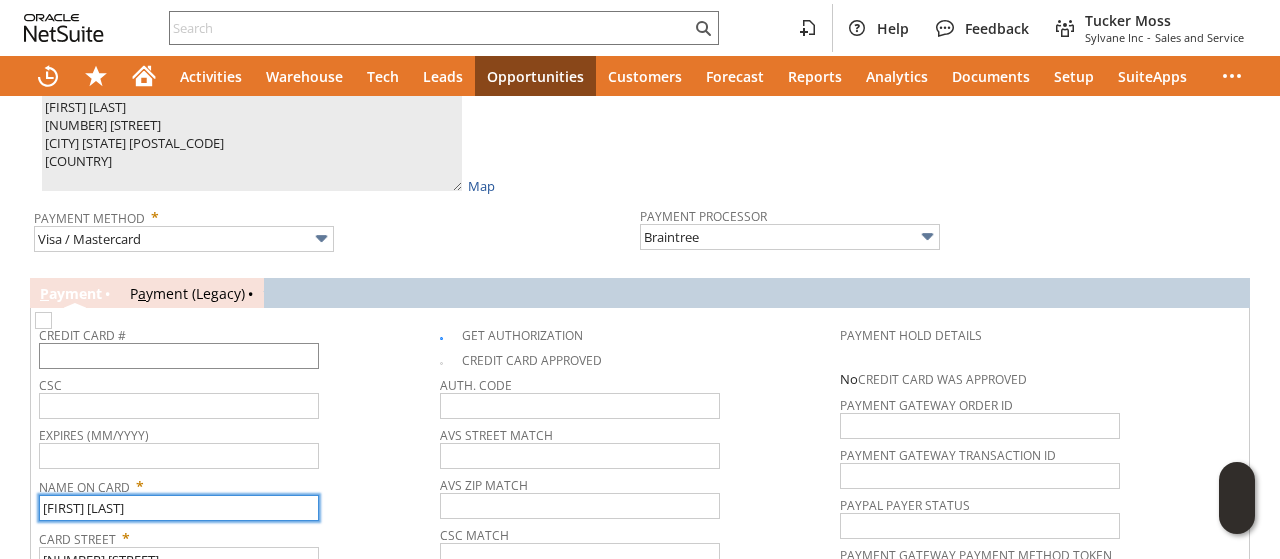 type on "Tim Flynn" 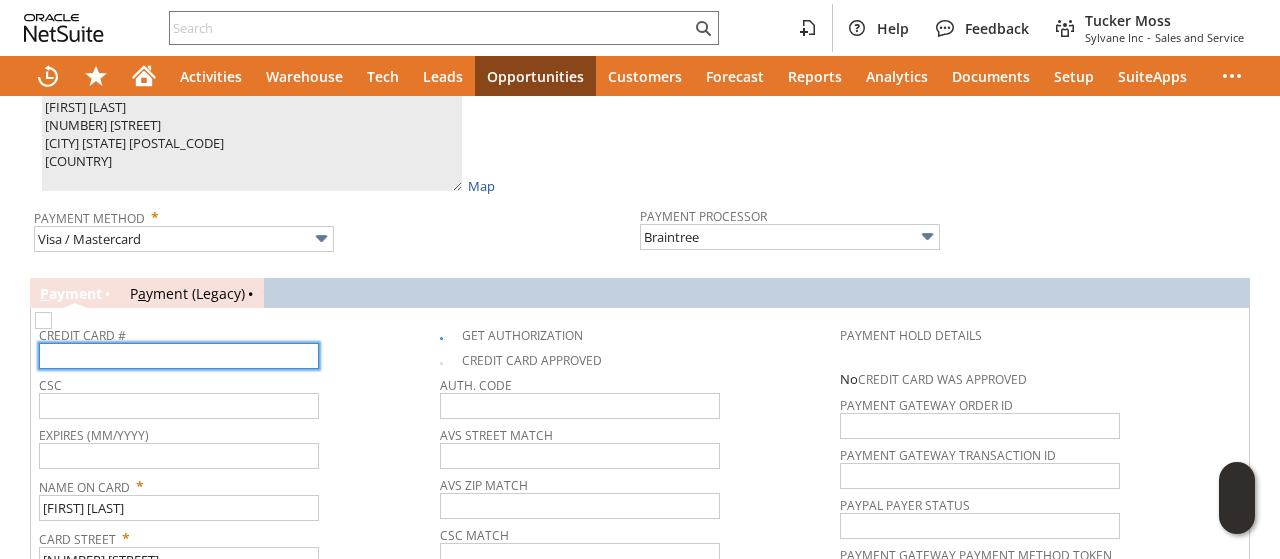 click at bounding box center [179, 356] 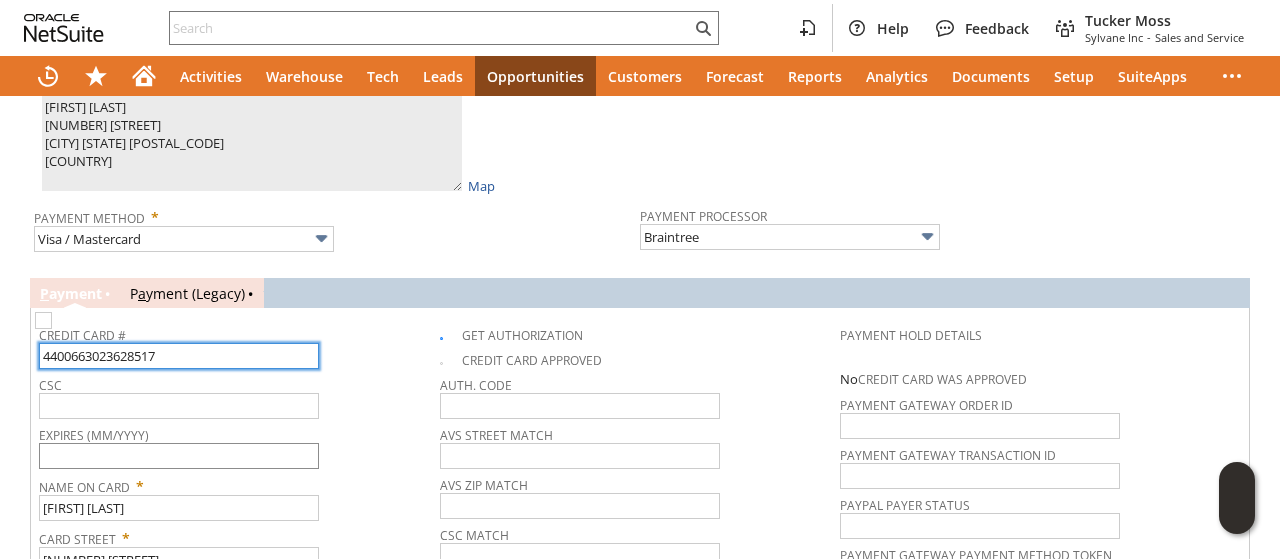 type on "4400663023628517" 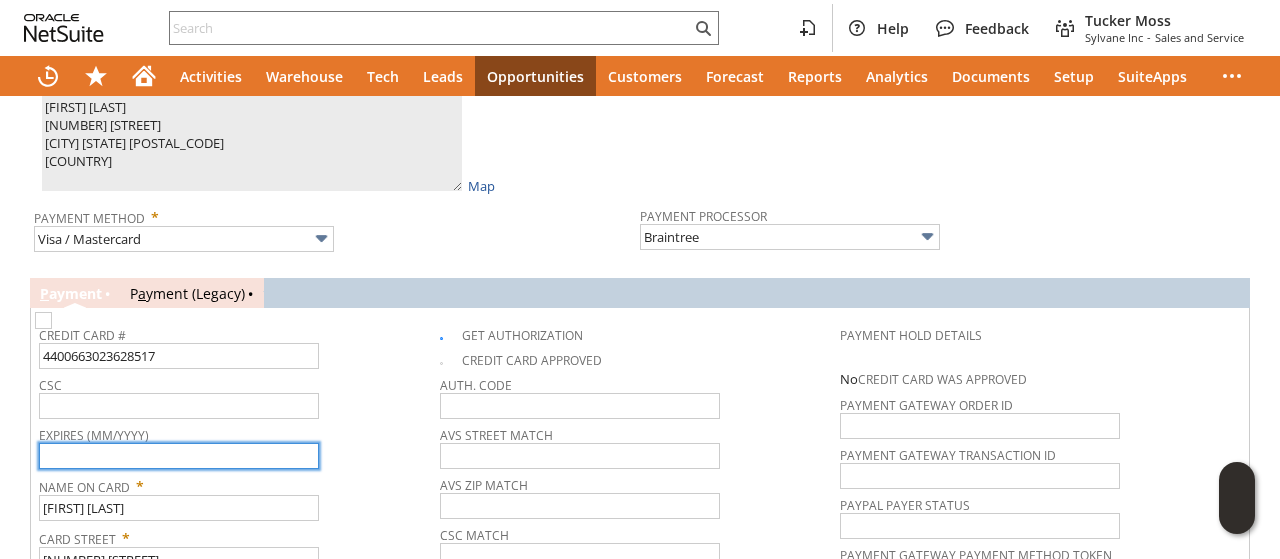 click at bounding box center (179, 456) 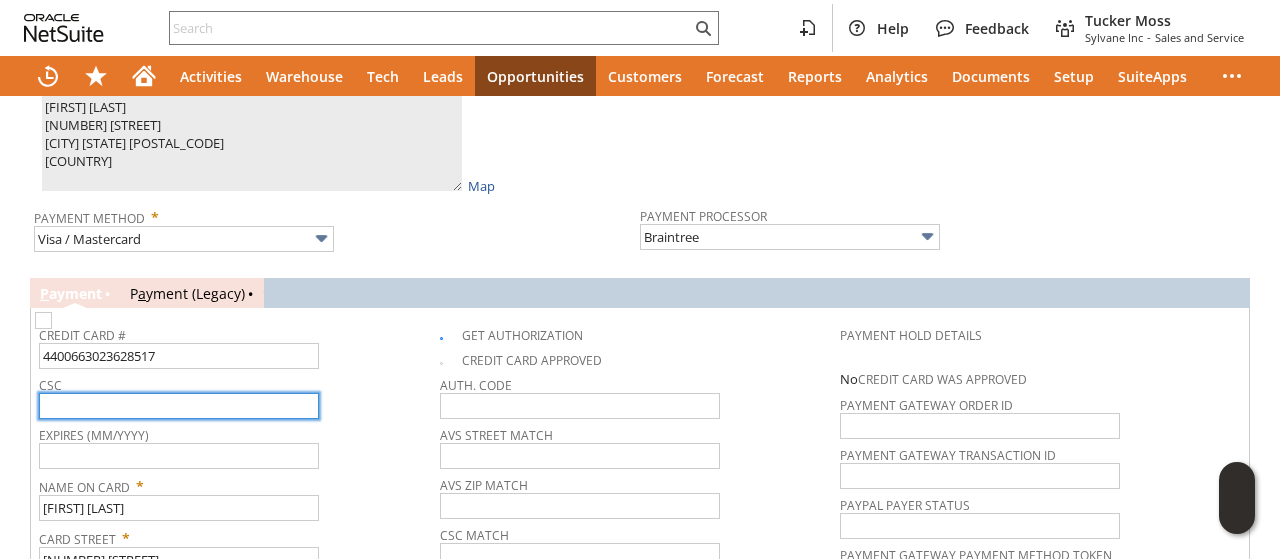 click at bounding box center [179, 406] 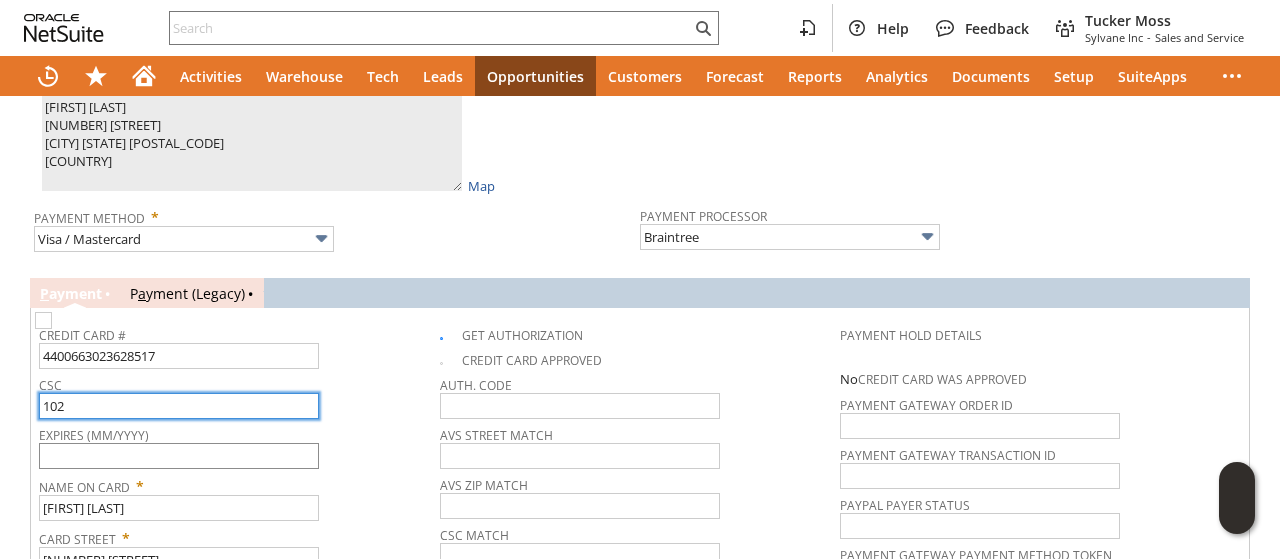 type on "102" 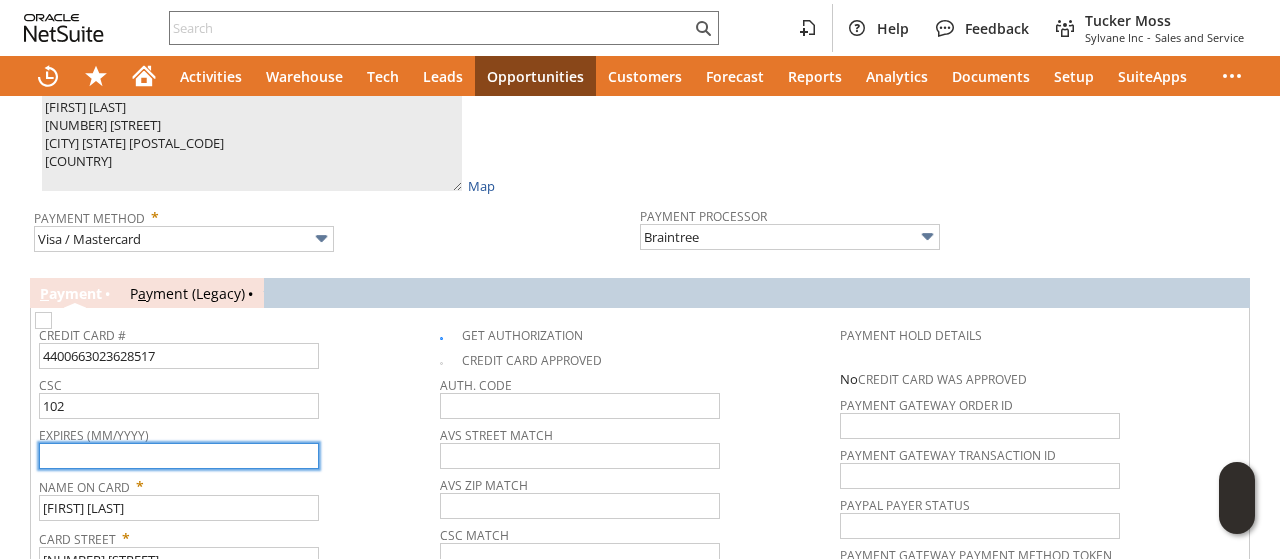 click at bounding box center (179, 456) 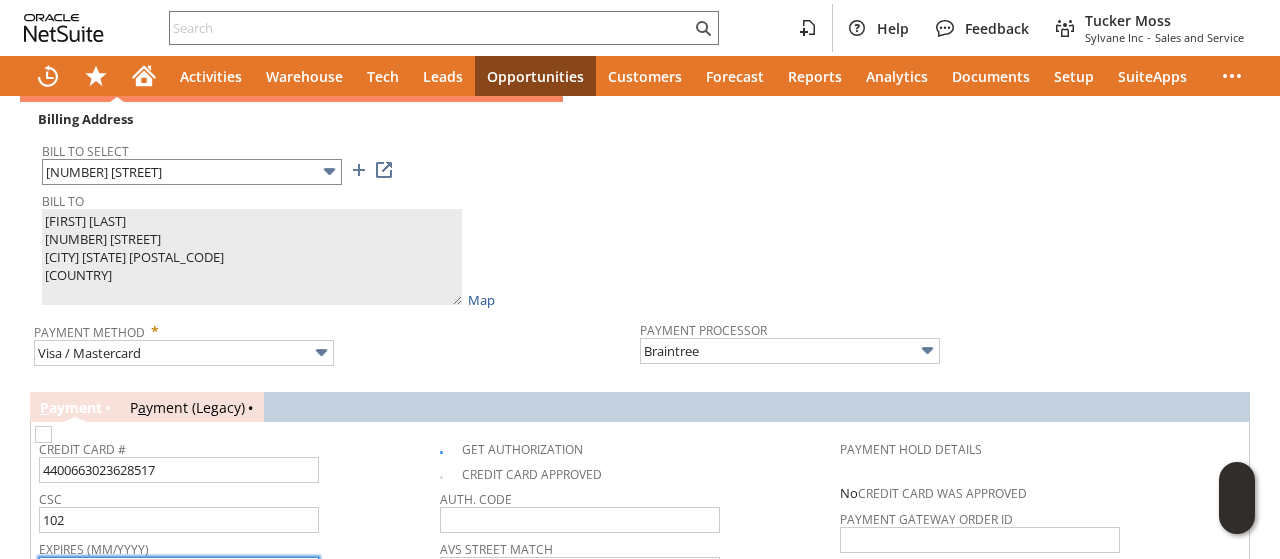 scroll, scrollTop: 1000, scrollLeft: 0, axis: vertical 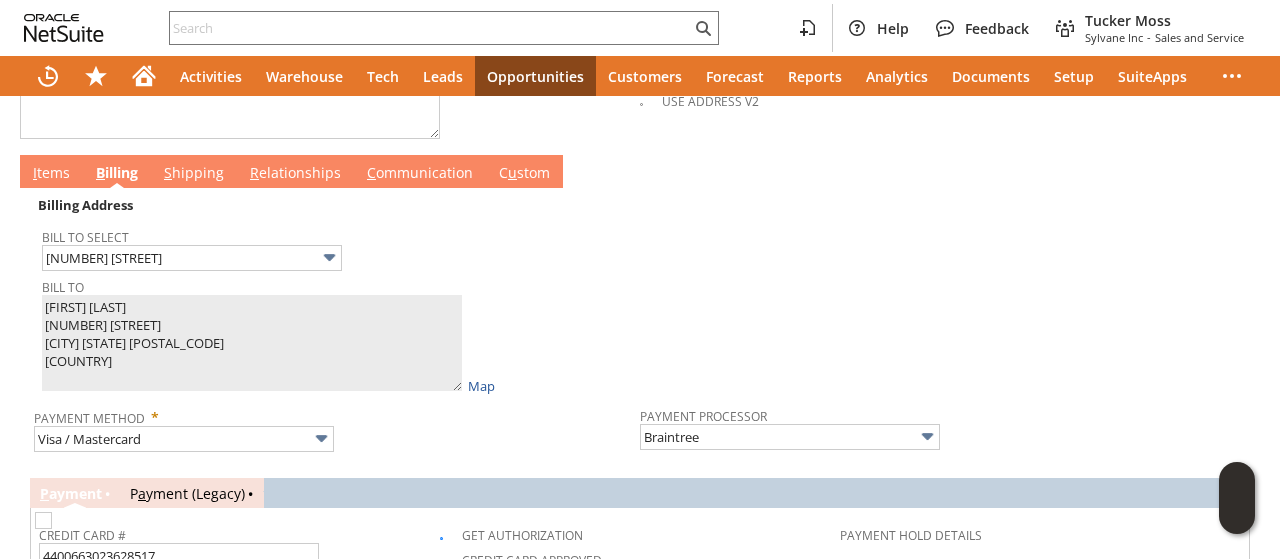 type on "05/2026" 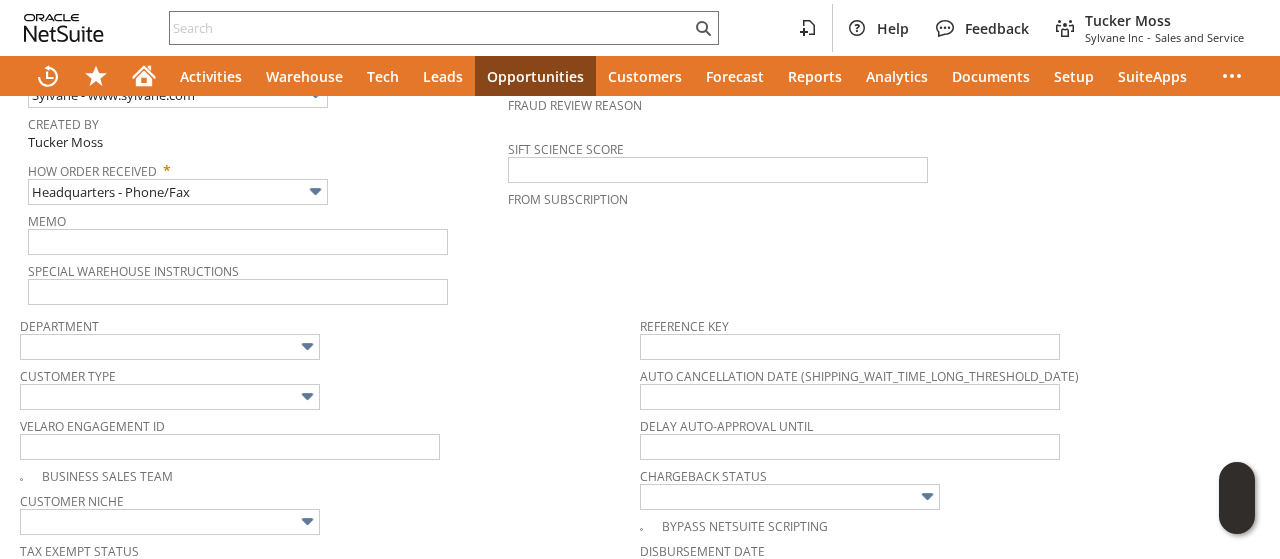scroll, scrollTop: 0, scrollLeft: 0, axis: both 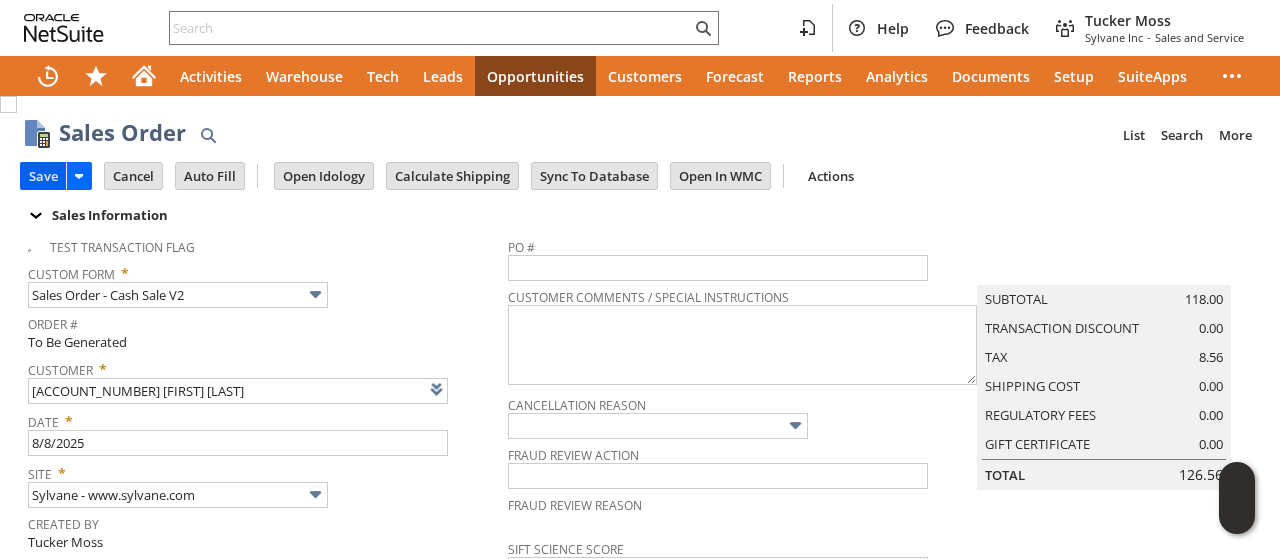 click on "Save" at bounding box center [43, 176] 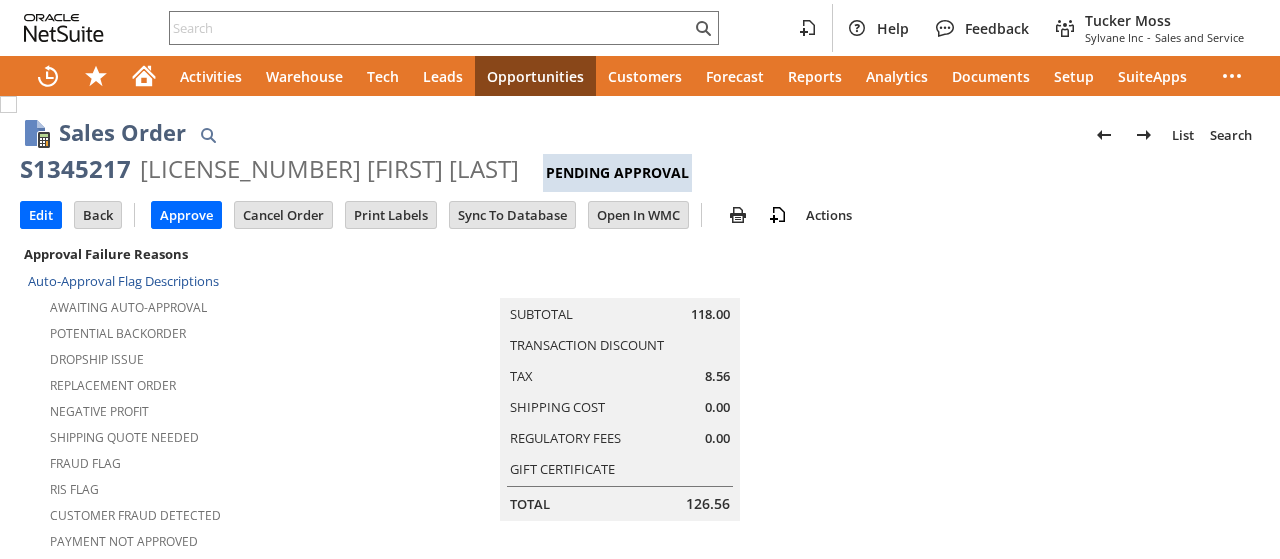 scroll, scrollTop: 0, scrollLeft: 0, axis: both 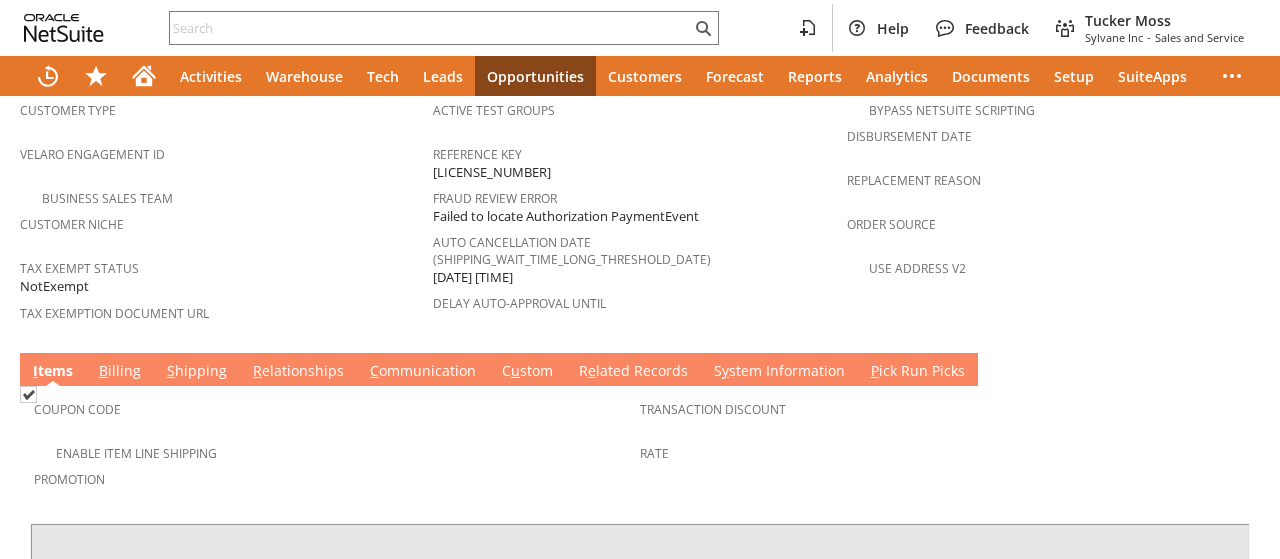 click on "B illing" at bounding box center [120, 372] 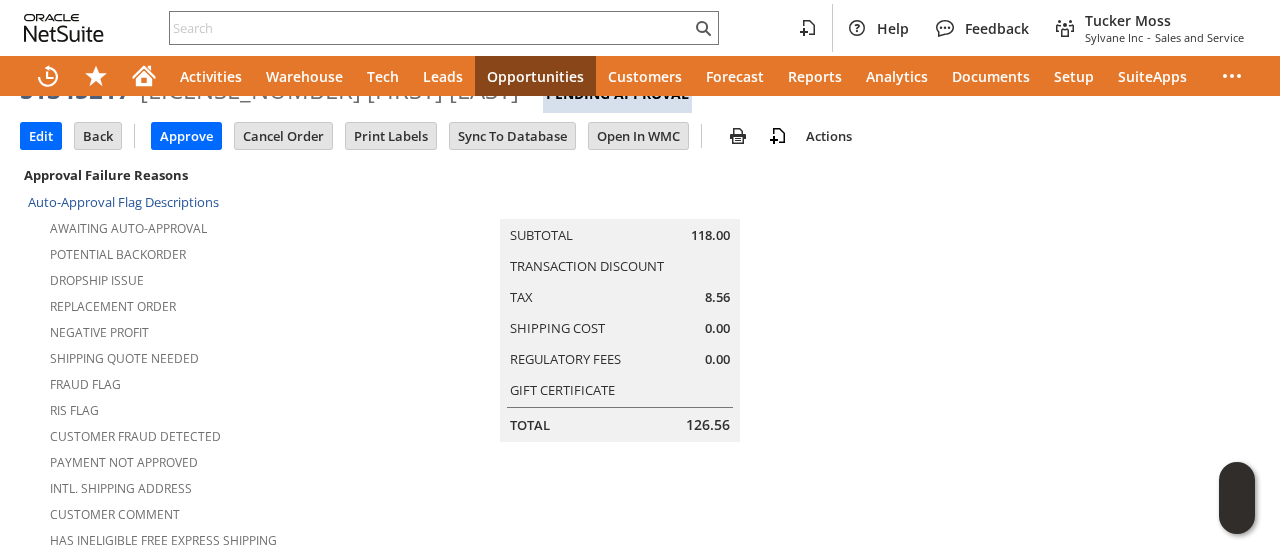 scroll, scrollTop: 118, scrollLeft: 0, axis: vertical 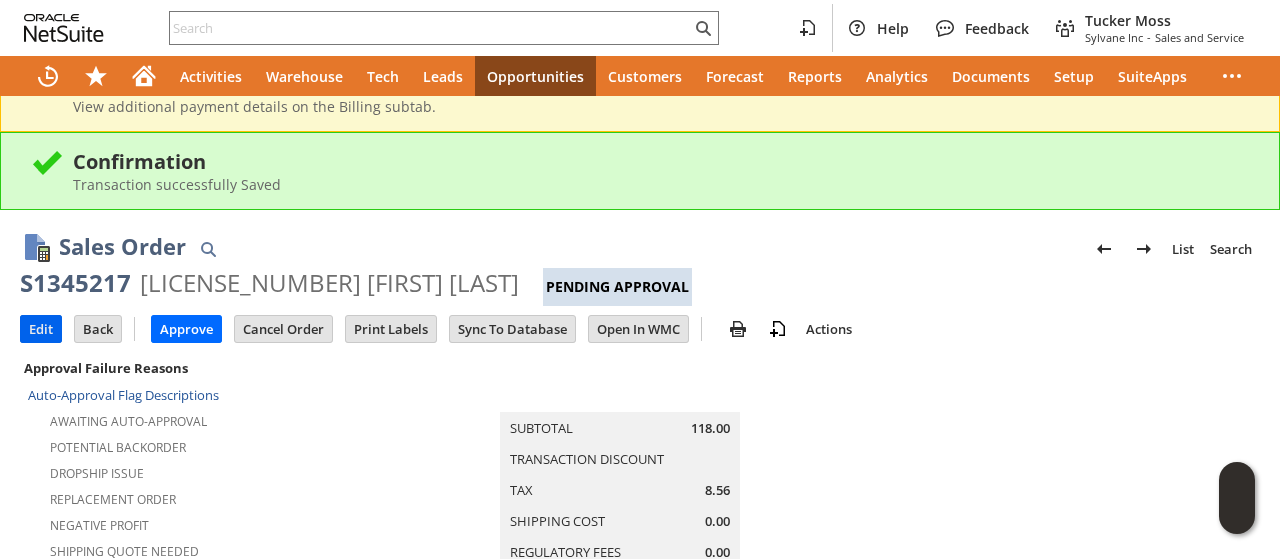 click on "Edit" at bounding box center [41, 329] 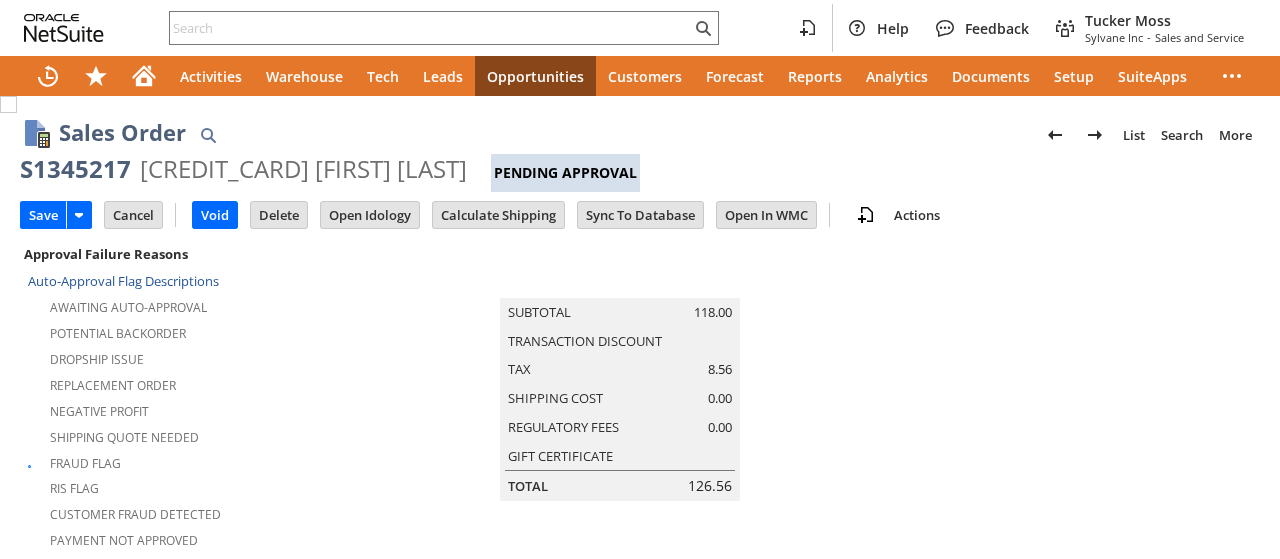 scroll, scrollTop: 0, scrollLeft: 0, axis: both 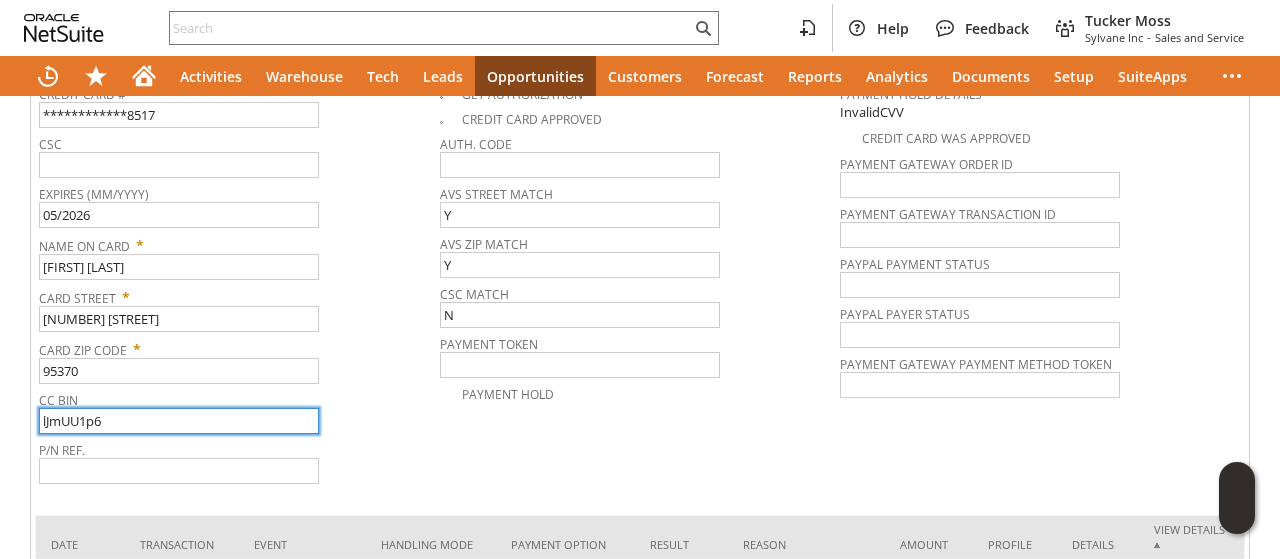 click on "lJmUU1p6" at bounding box center (179, 421) 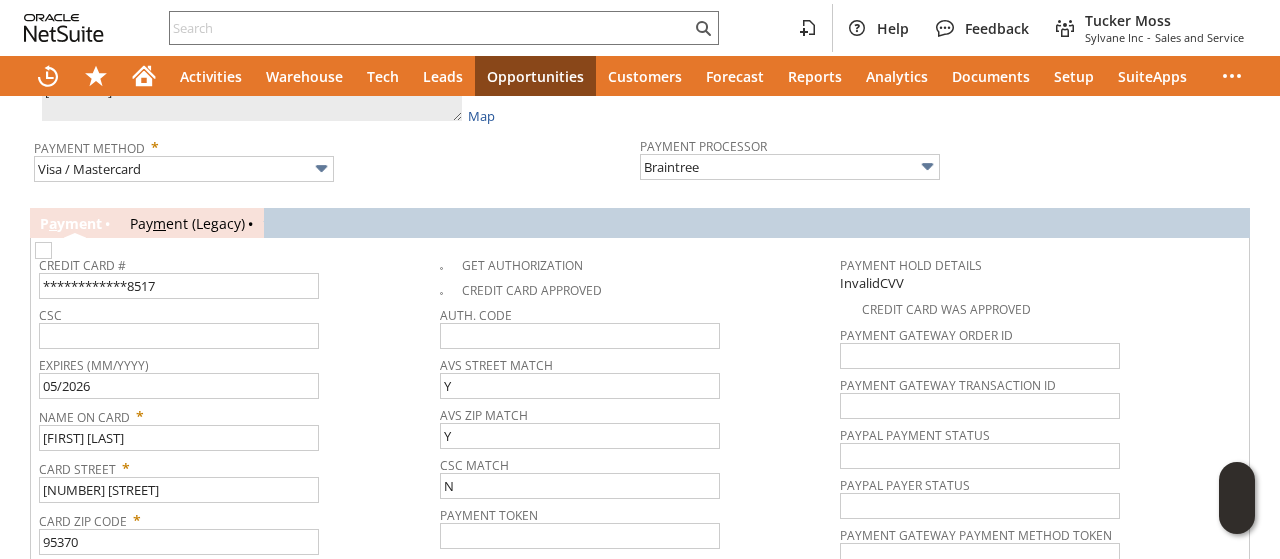 scroll, scrollTop: 2101, scrollLeft: 0, axis: vertical 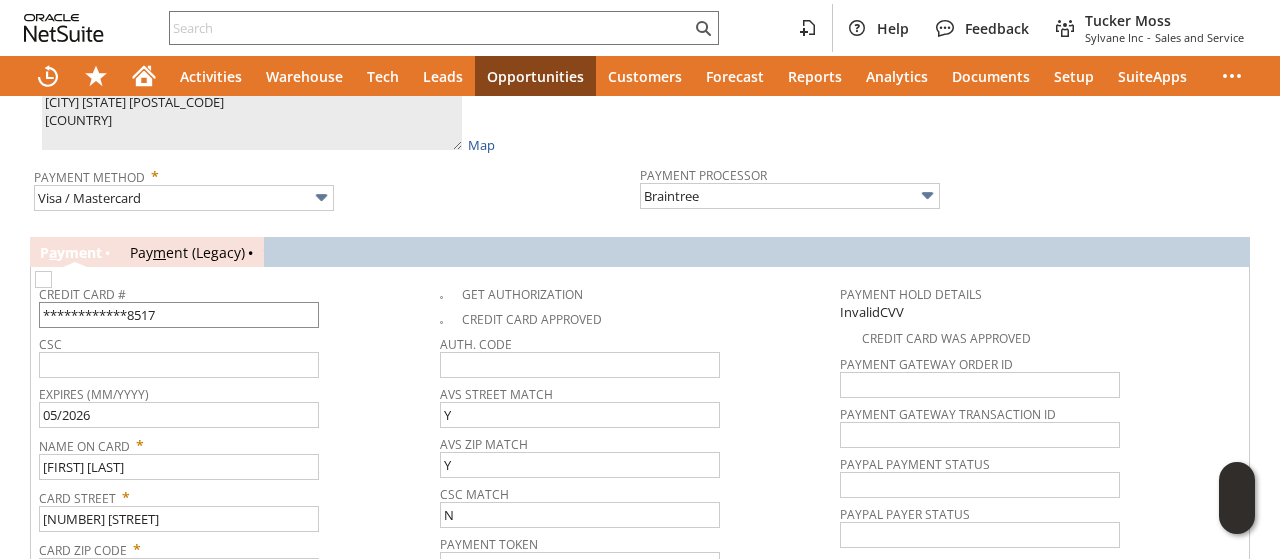 type 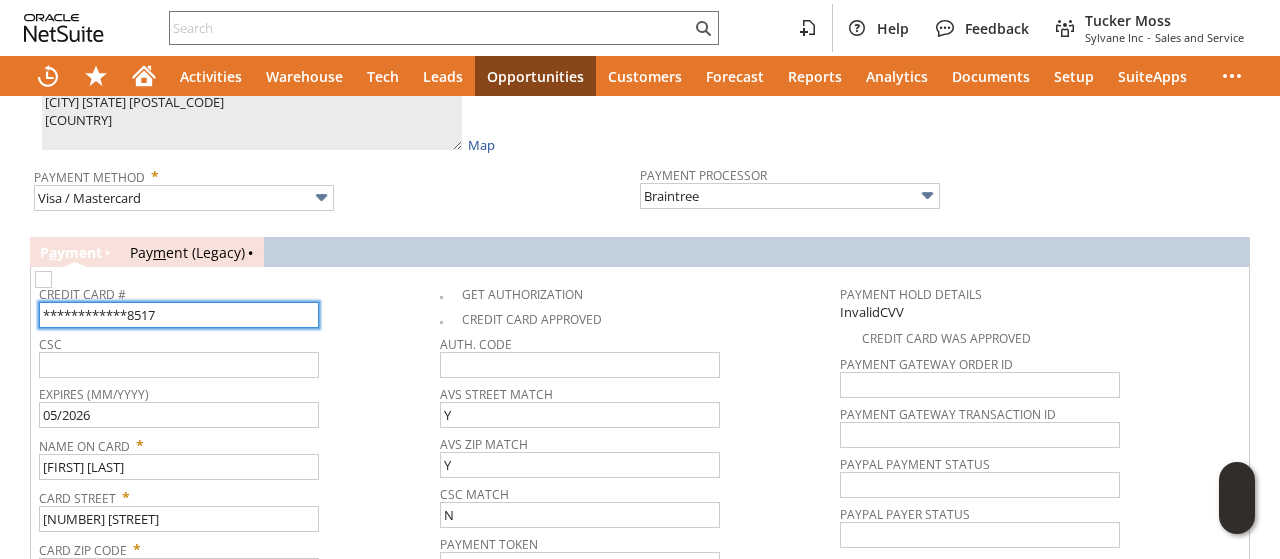 click on "**********" at bounding box center [179, 315] 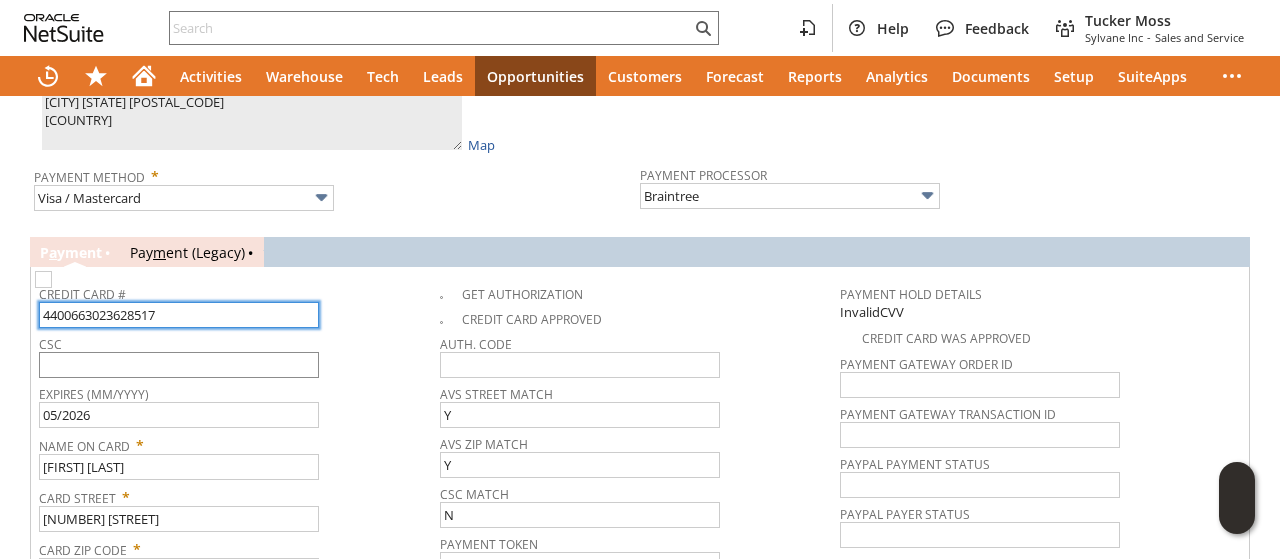 type on "4400663023628517" 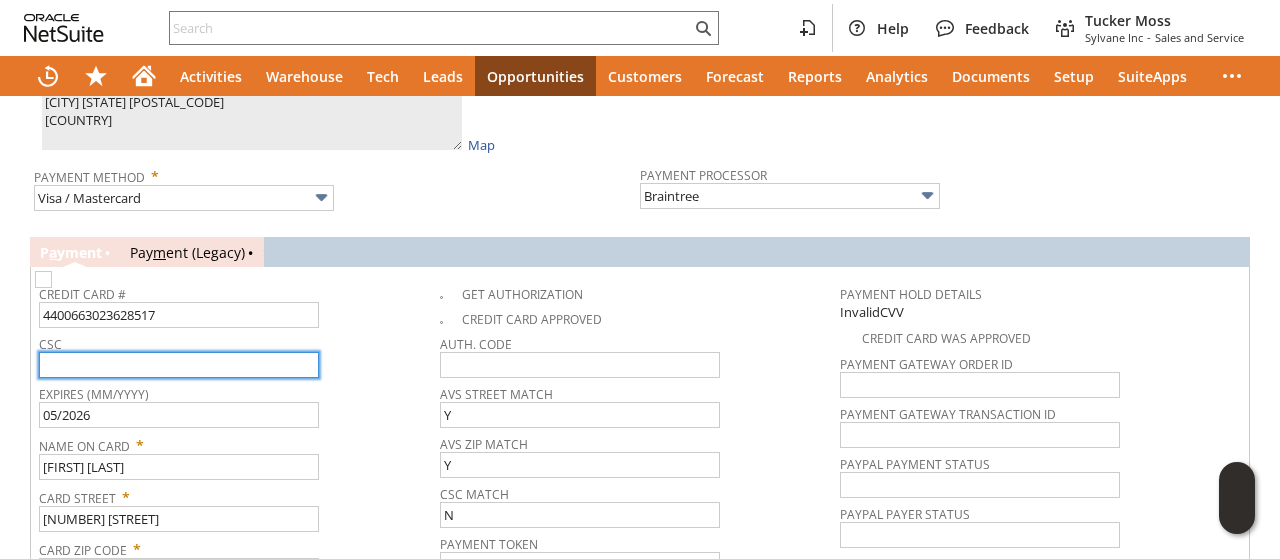click at bounding box center (179, 365) 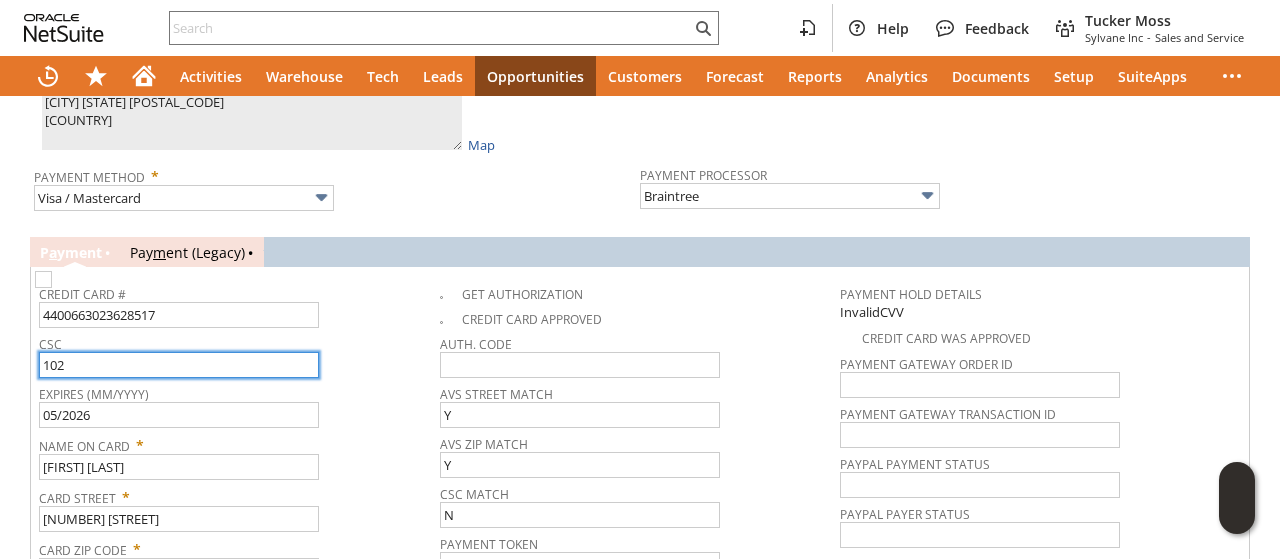 type on "102" 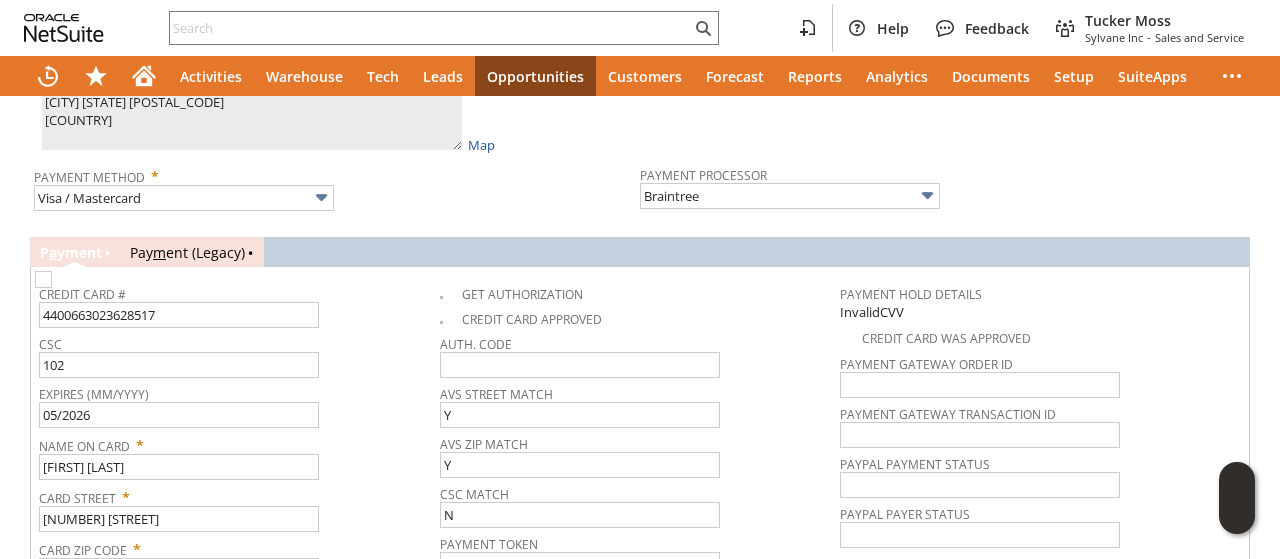 click at bounding box center [43, 279] 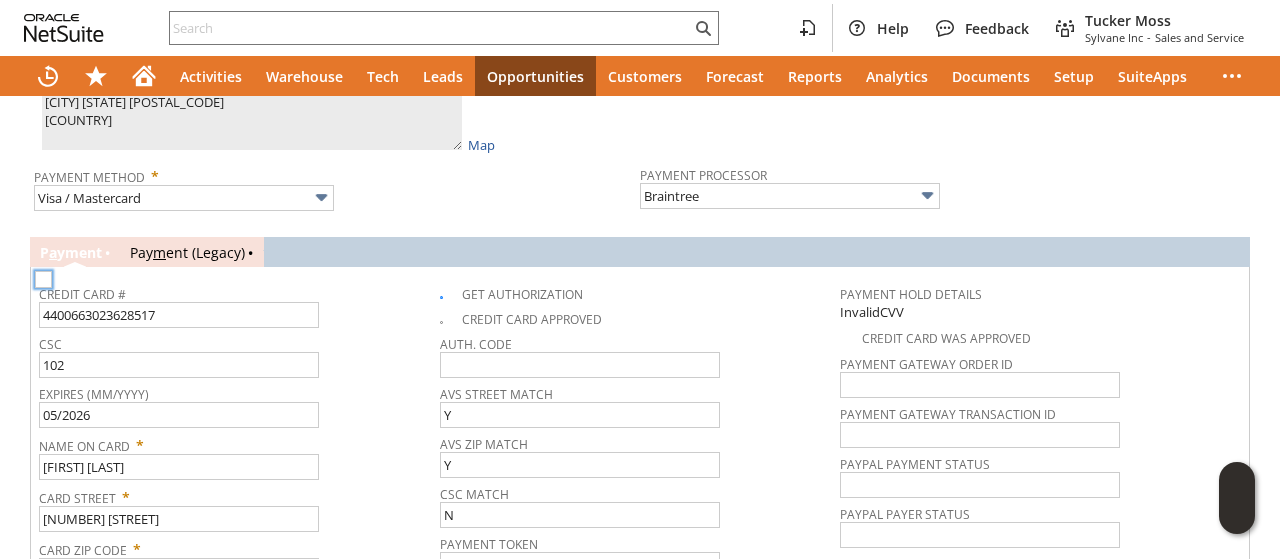 checkbox on "true" 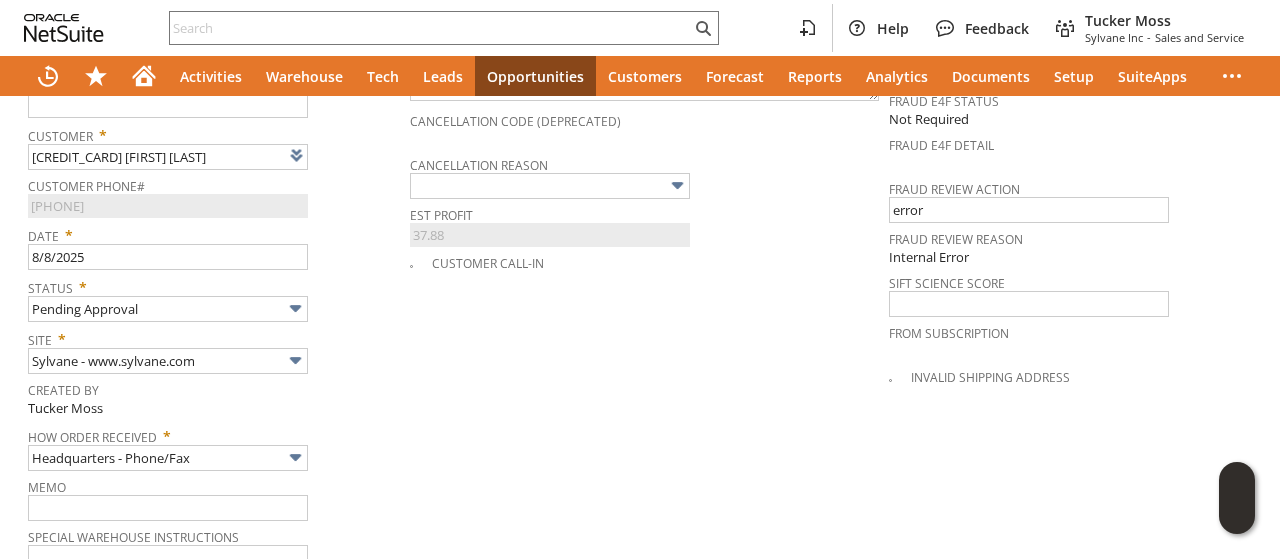 scroll, scrollTop: 1014, scrollLeft: 0, axis: vertical 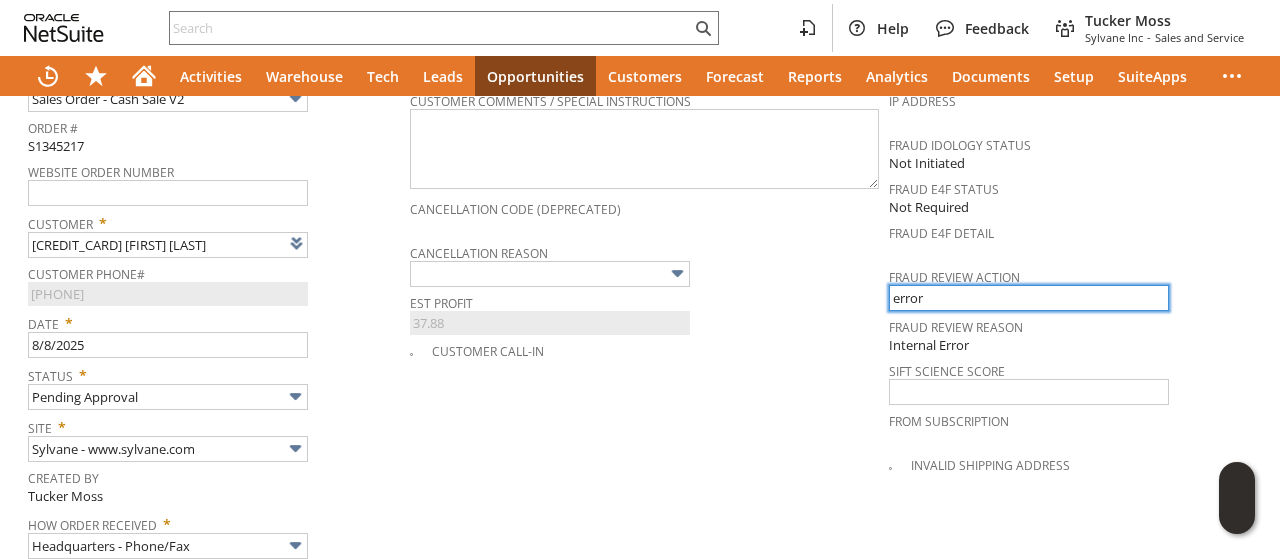 click on "error" at bounding box center (1029, 298) 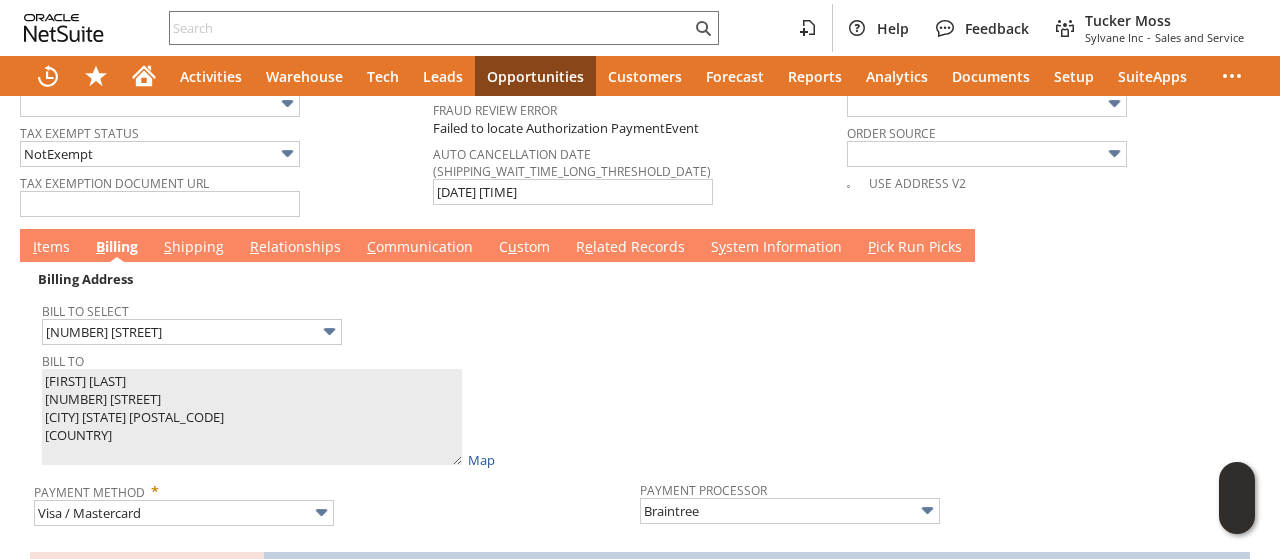 scroll, scrollTop: 1714, scrollLeft: 0, axis: vertical 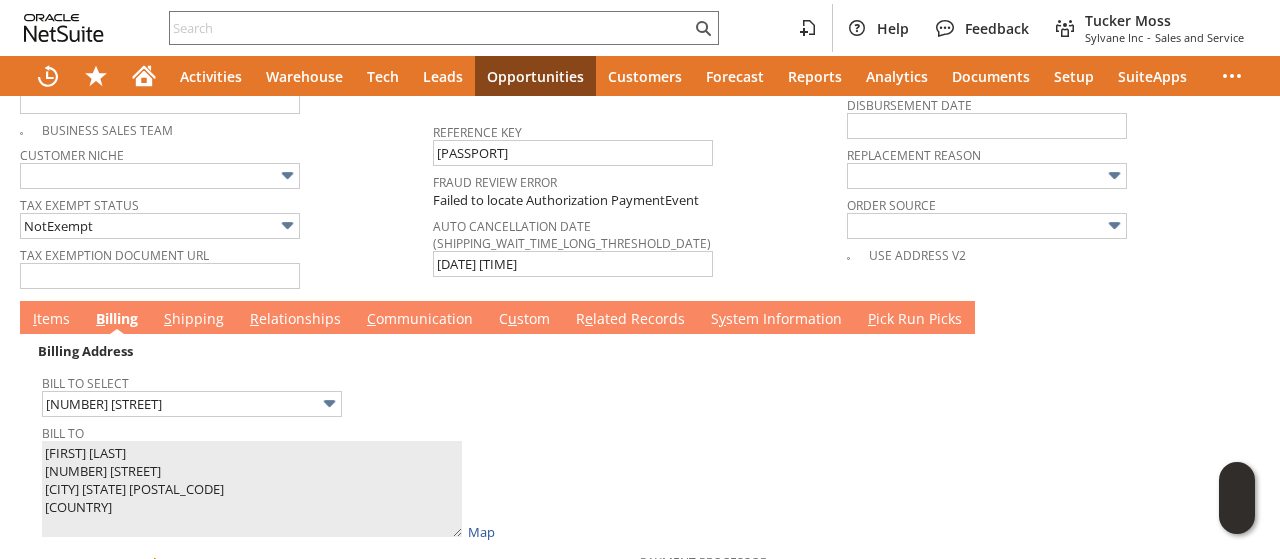 type 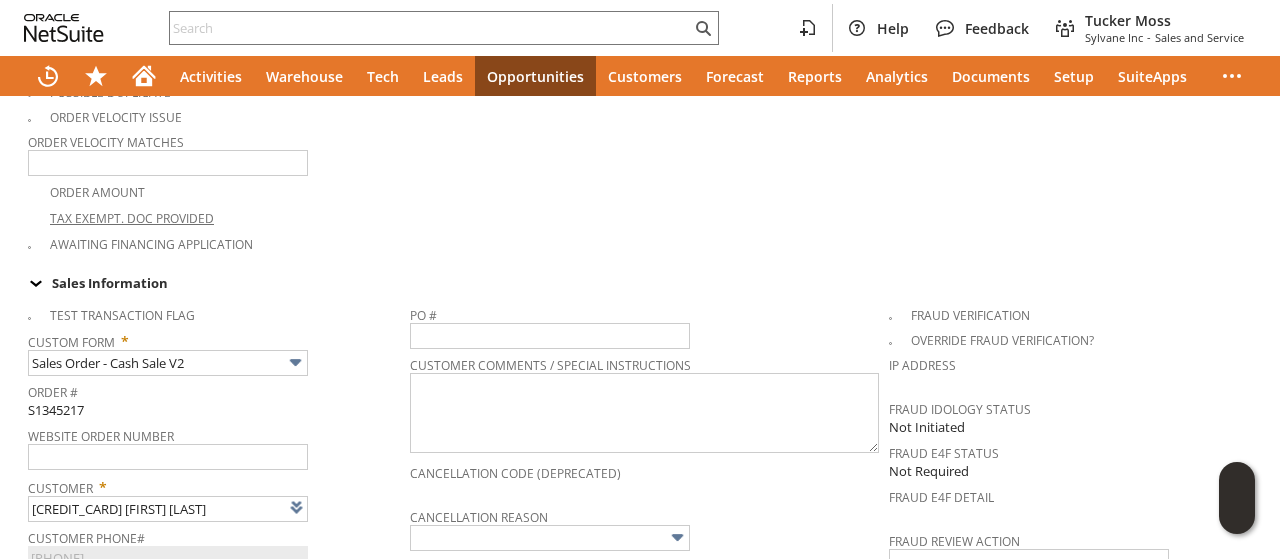 scroll, scrollTop: 214, scrollLeft: 0, axis: vertical 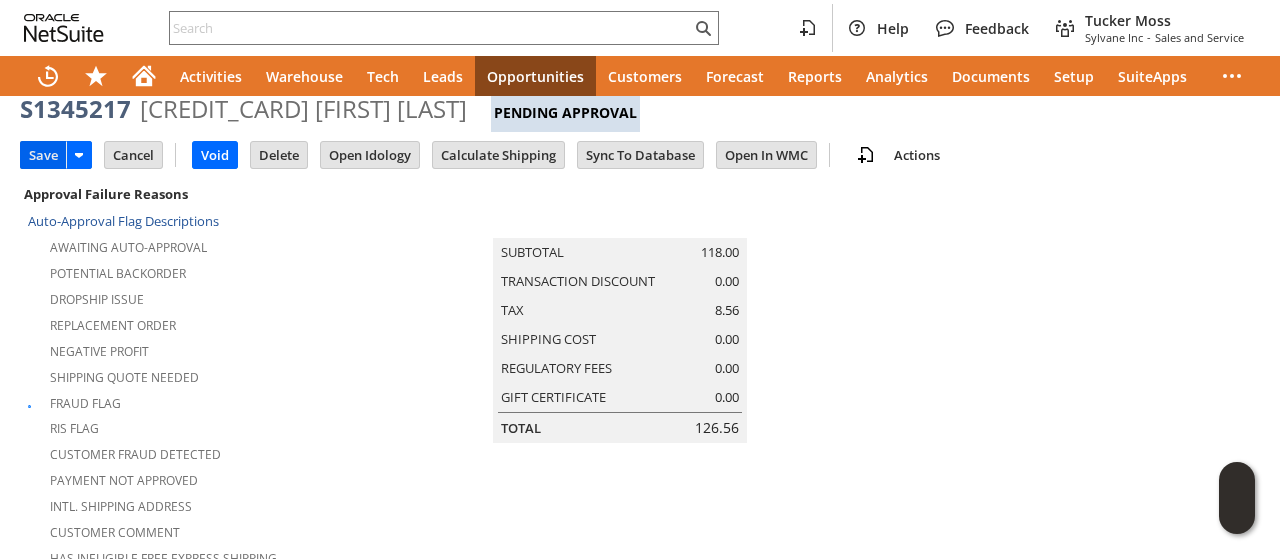 click on "Save" at bounding box center [43, 155] 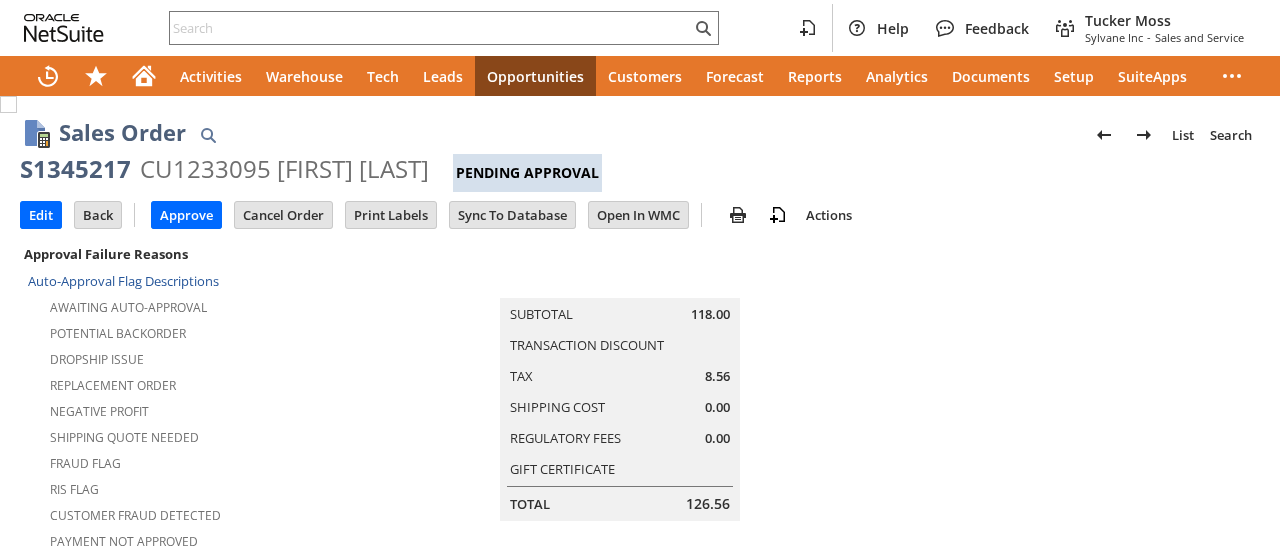 scroll, scrollTop: 0, scrollLeft: 0, axis: both 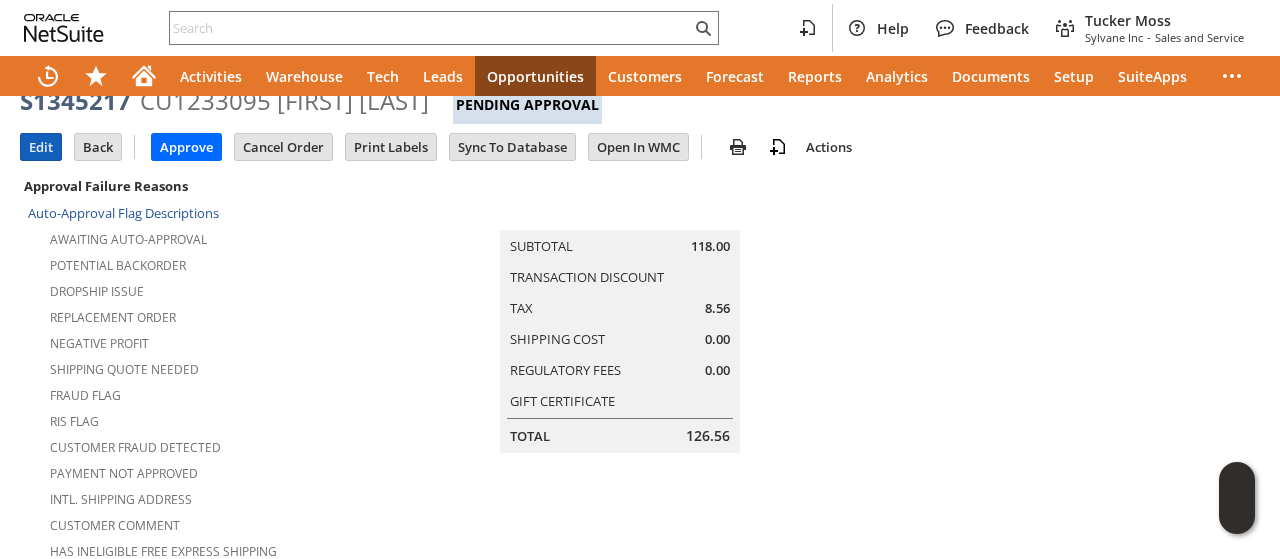 click on "Edit" at bounding box center (41, 147) 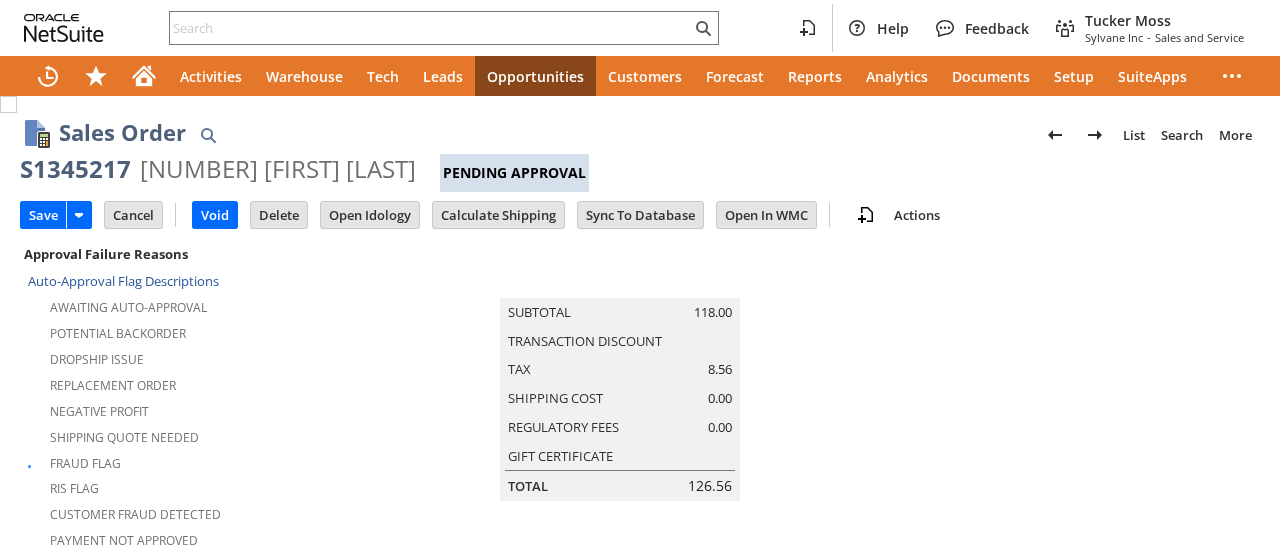 scroll, scrollTop: 0, scrollLeft: 0, axis: both 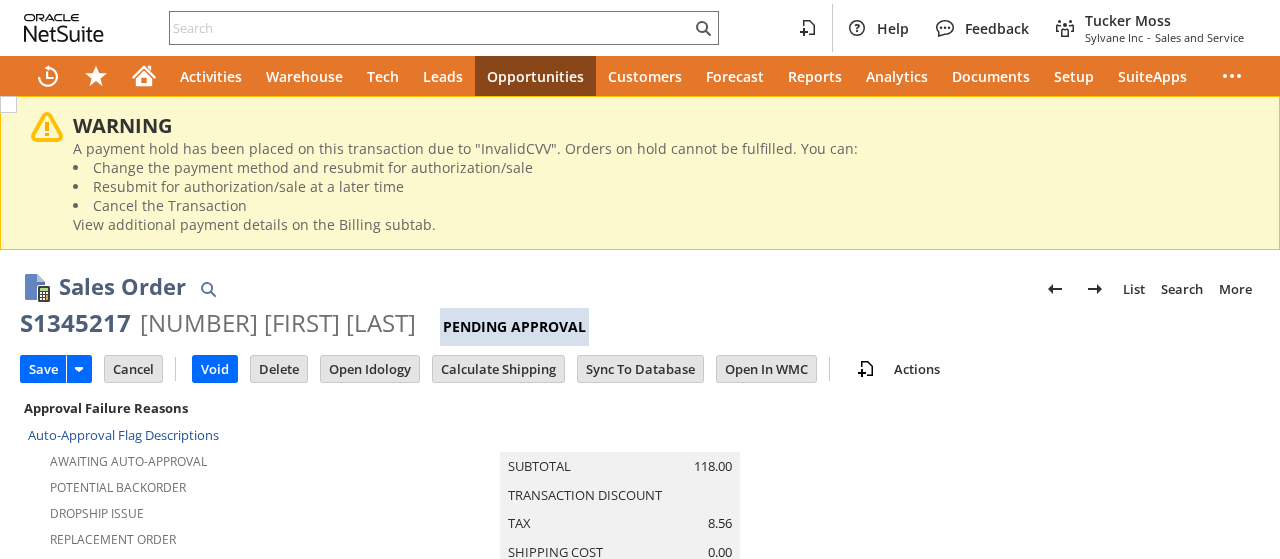 type on "Add" 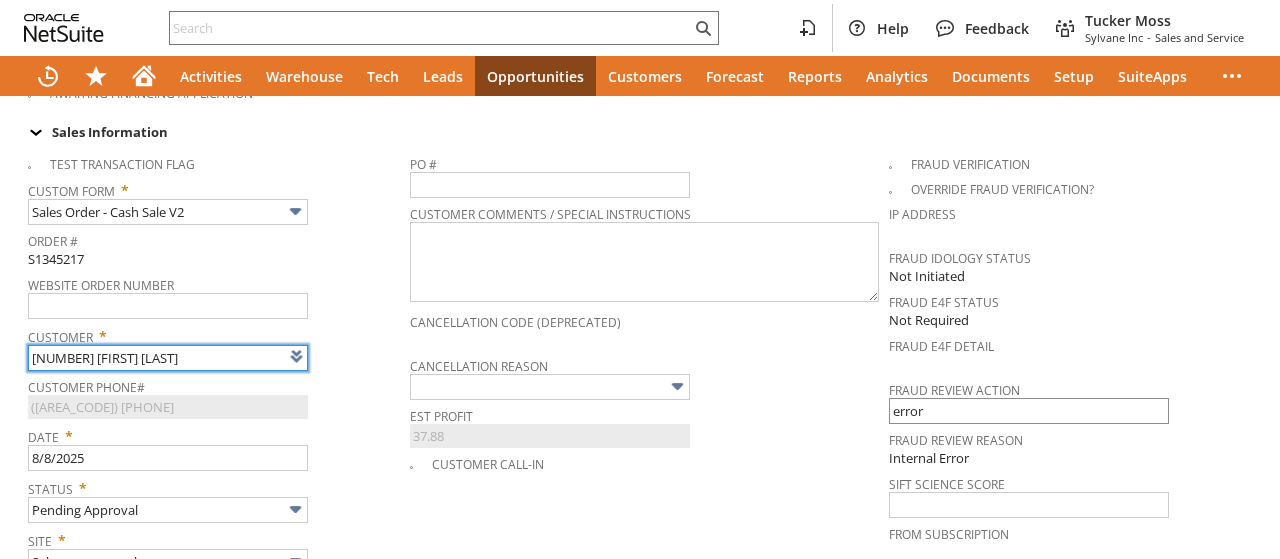 scroll, scrollTop: 802, scrollLeft: 0, axis: vertical 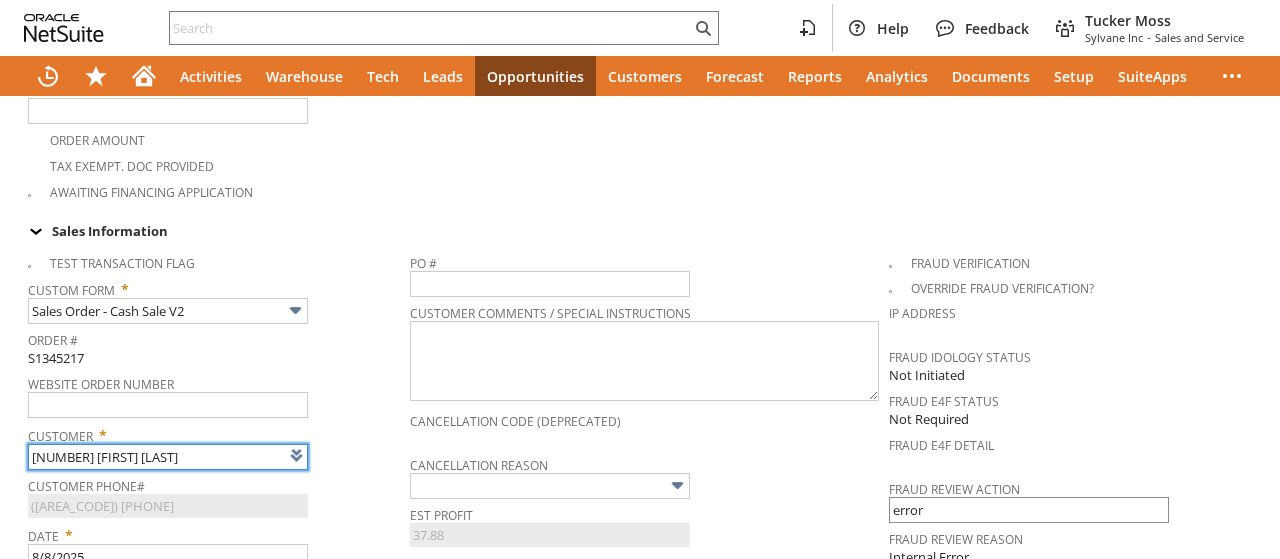 type on "Intelligent Recommendations ⁰" 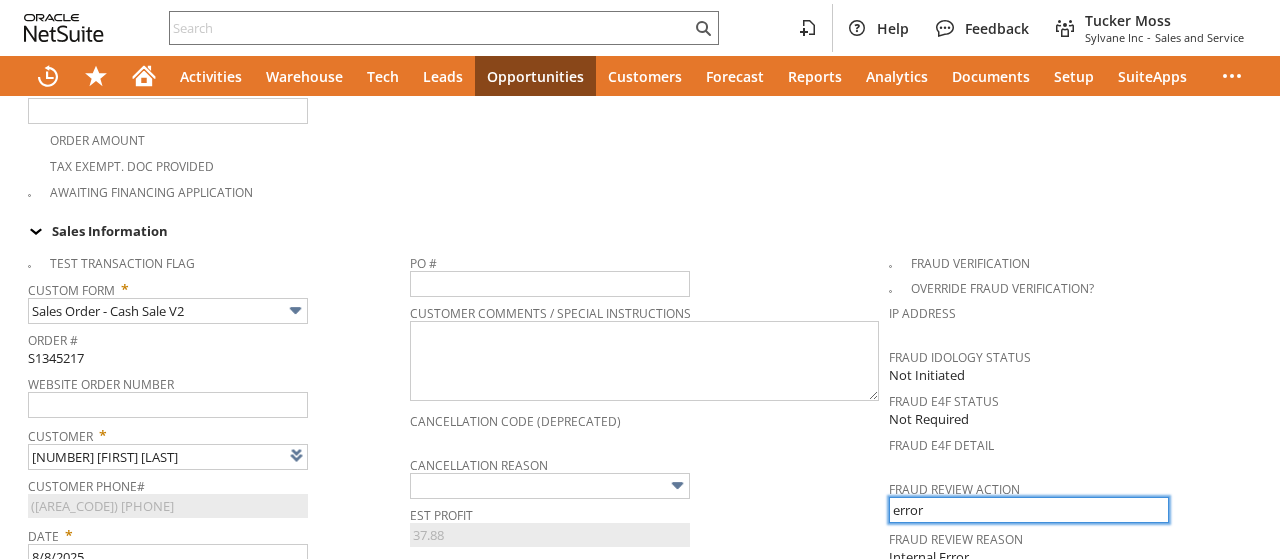 click on "error" at bounding box center [1029, 510] 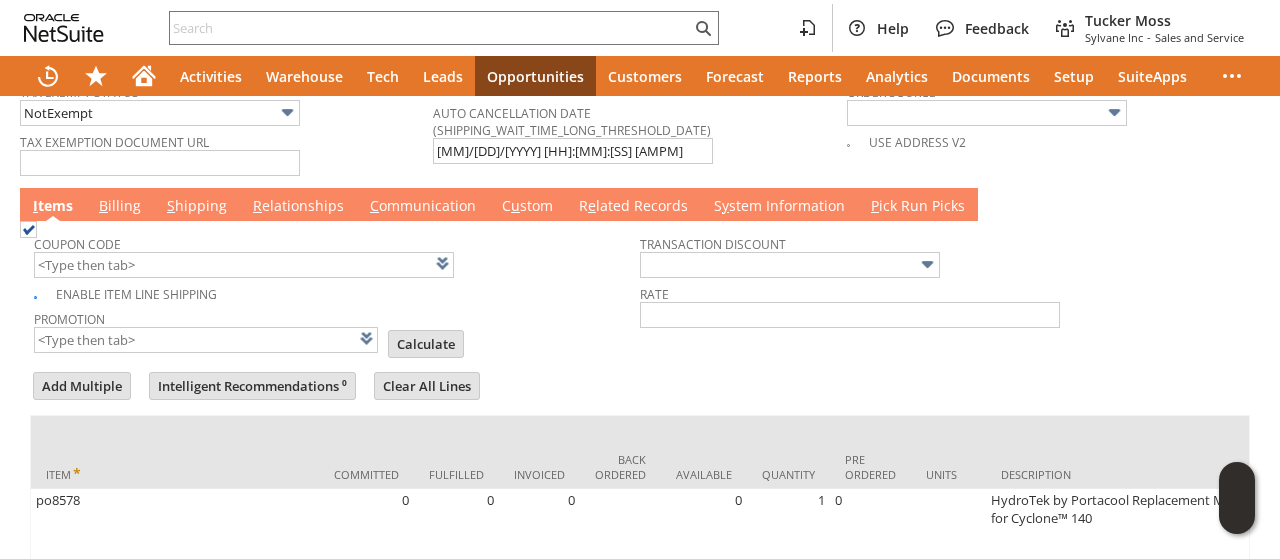 scroll, scrollTop: 1834, scrollLeft: 0, axis: vertical 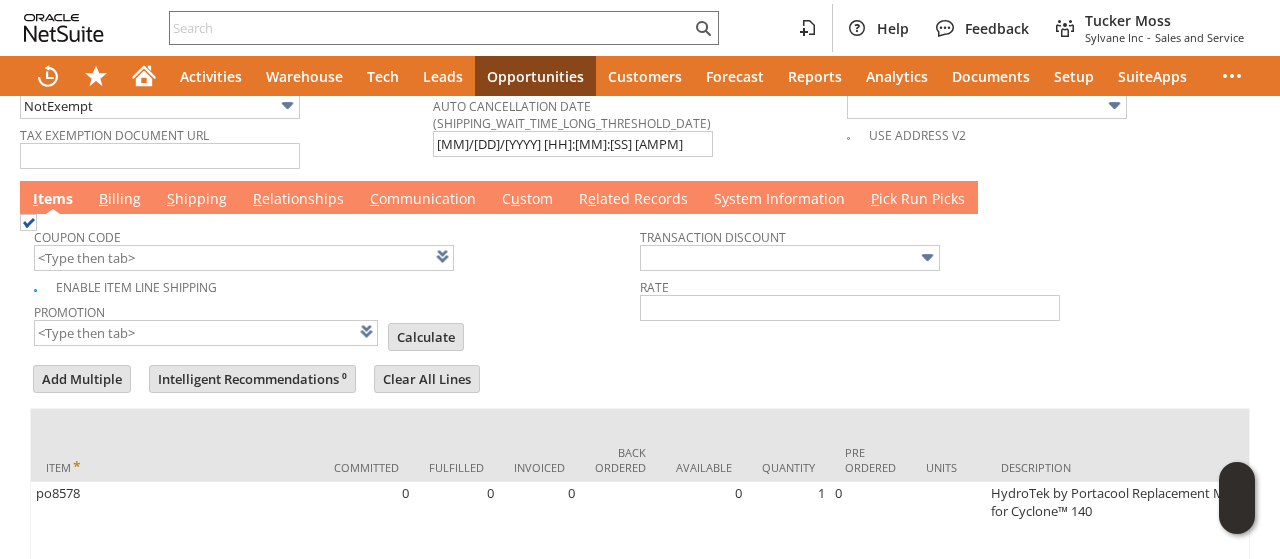 type 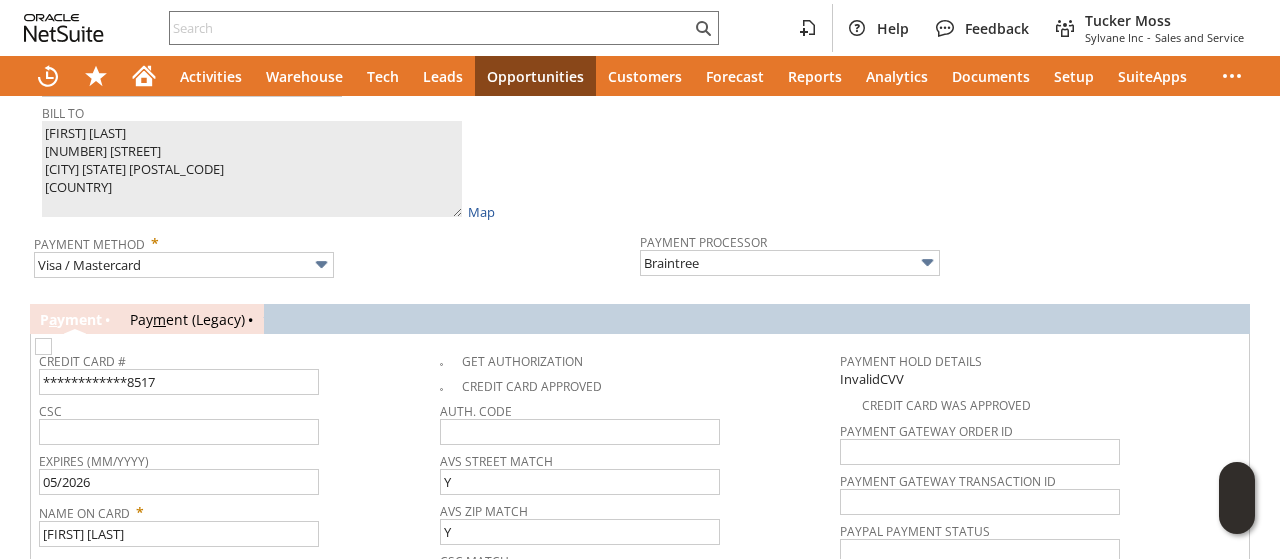 click at bounding box center [43, 346] 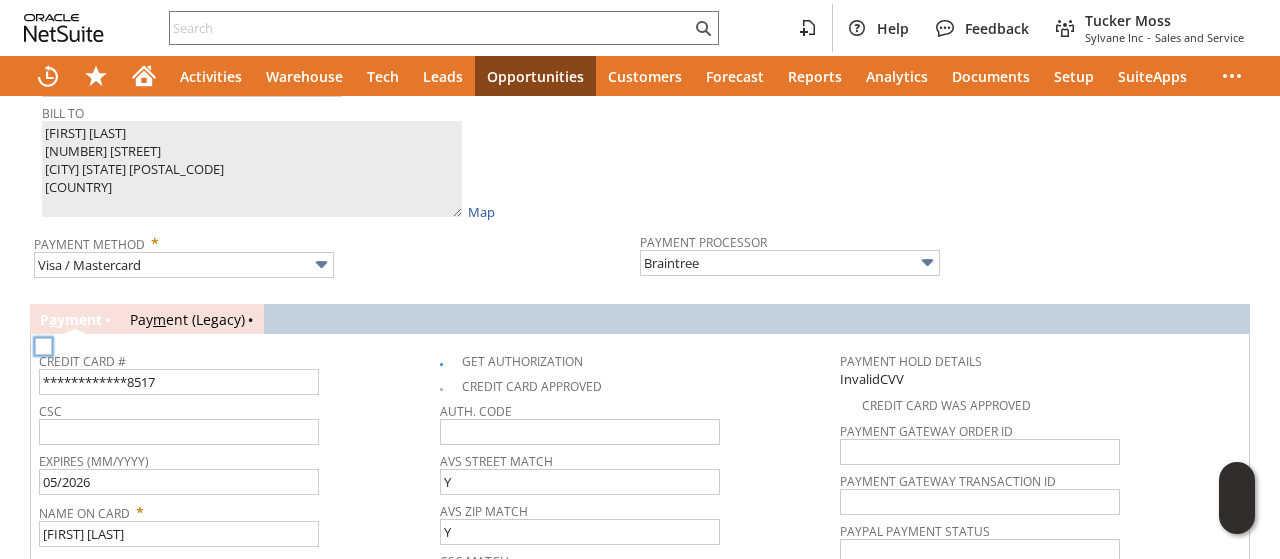 checkbox on "true" 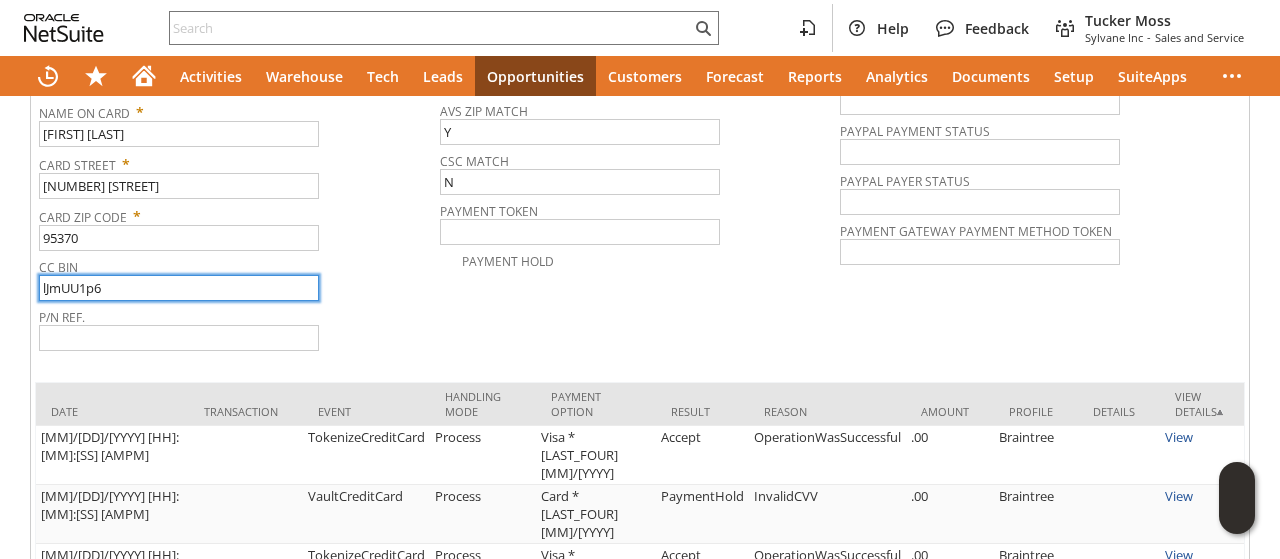 click on "lJmUU1p6" at bounding box center (179, 288) 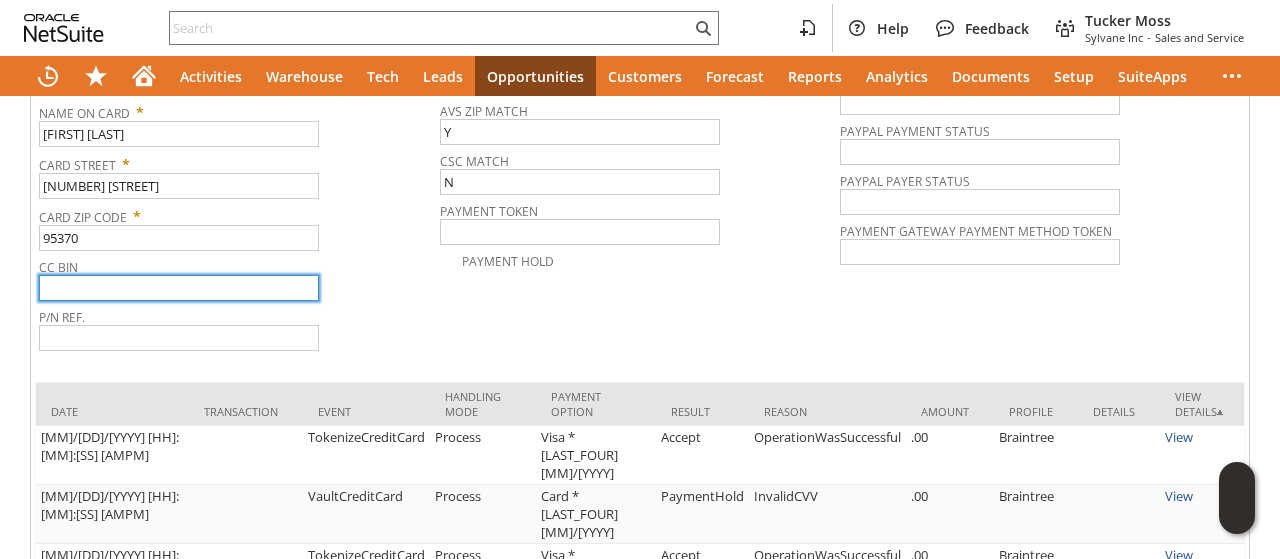 scroll, scrollTop: 1934, scrollLeft: 0, axis: vertical 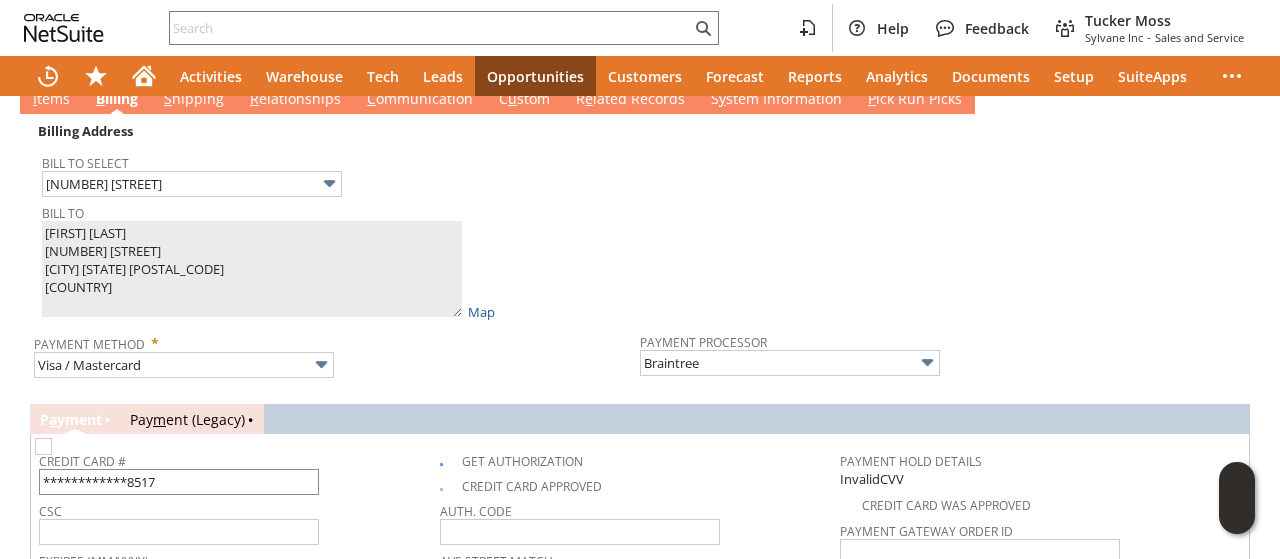 type 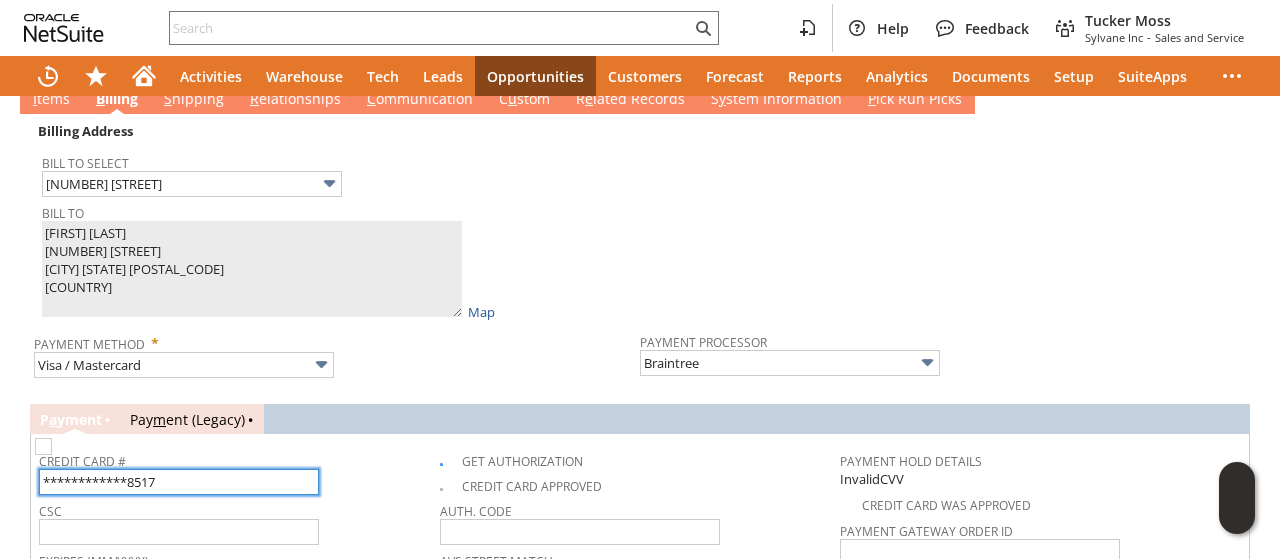 click on "**********" at bounding box center (179, 482) 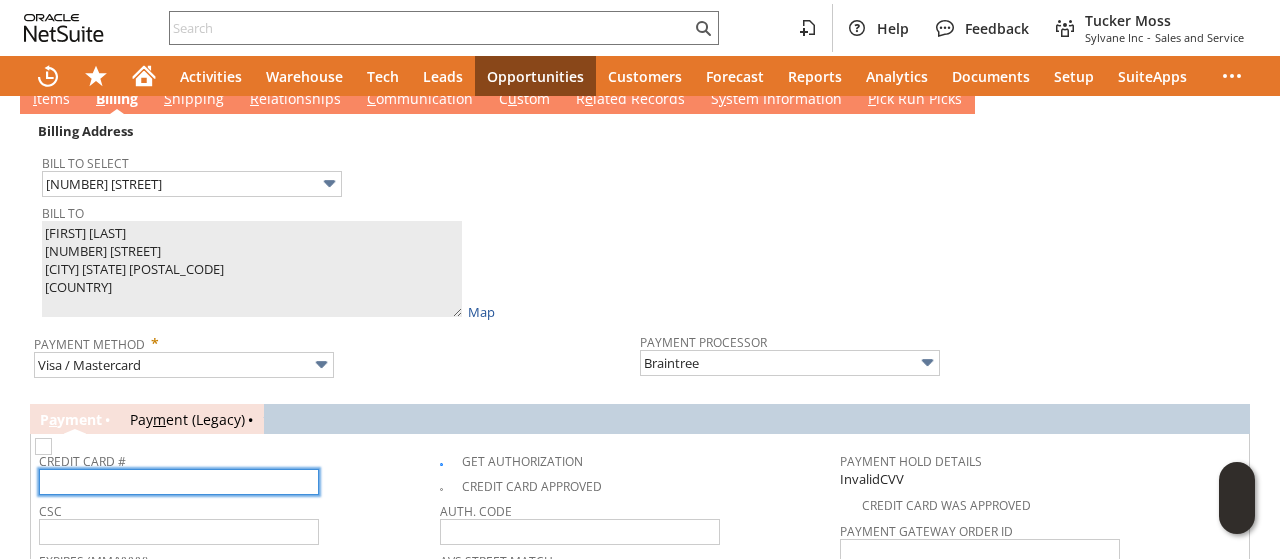 type 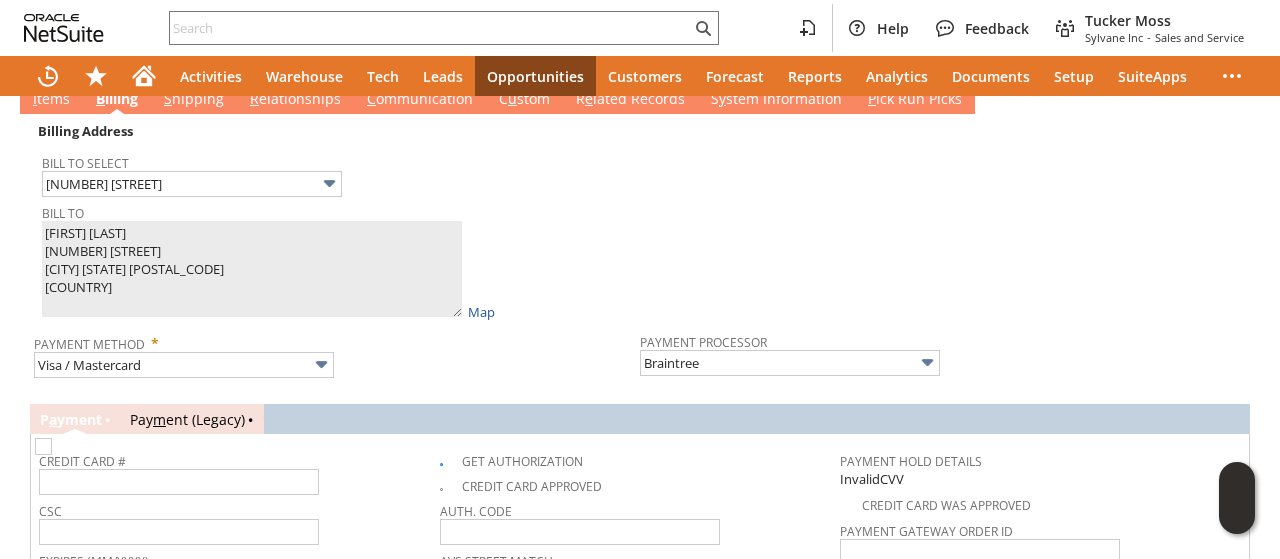 click on "05/2026" at bounding box center (179, 582) 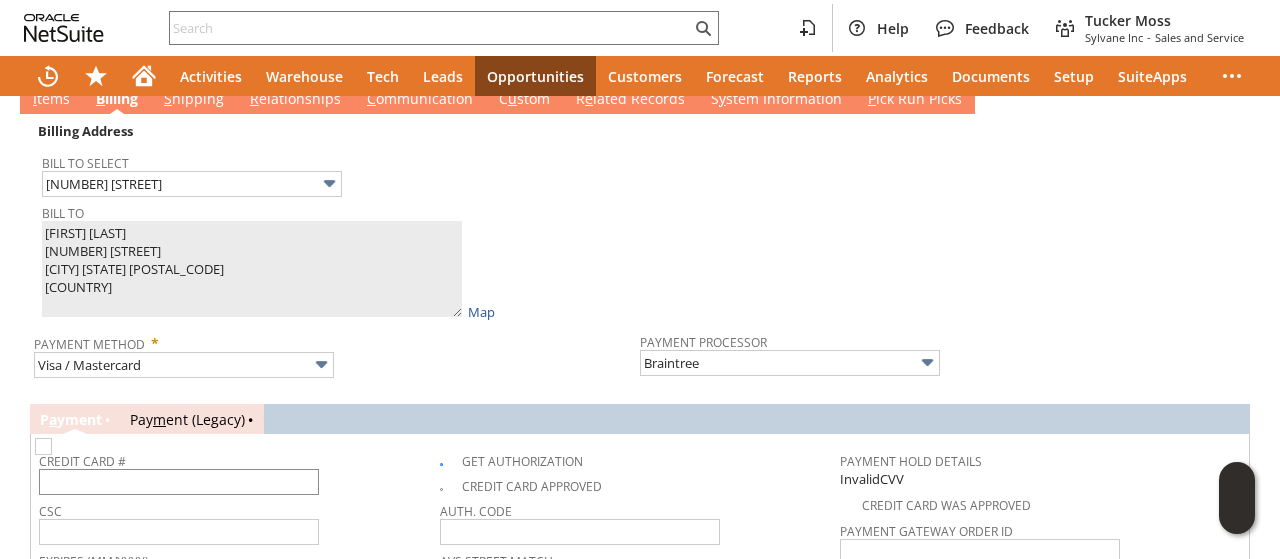 type 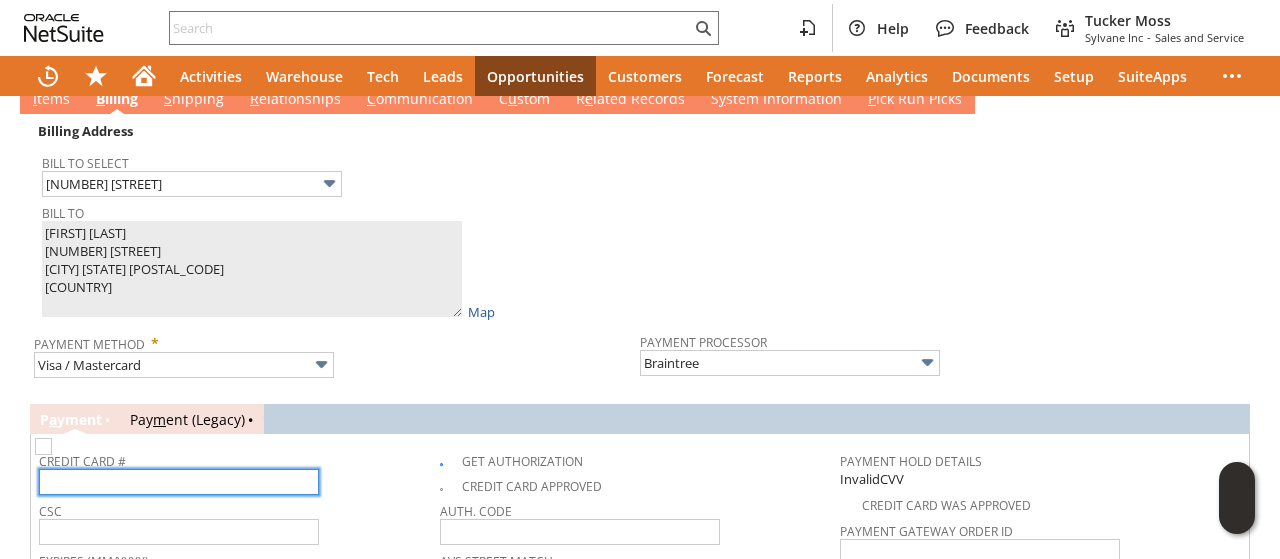 click at bounding box center [179, 482] 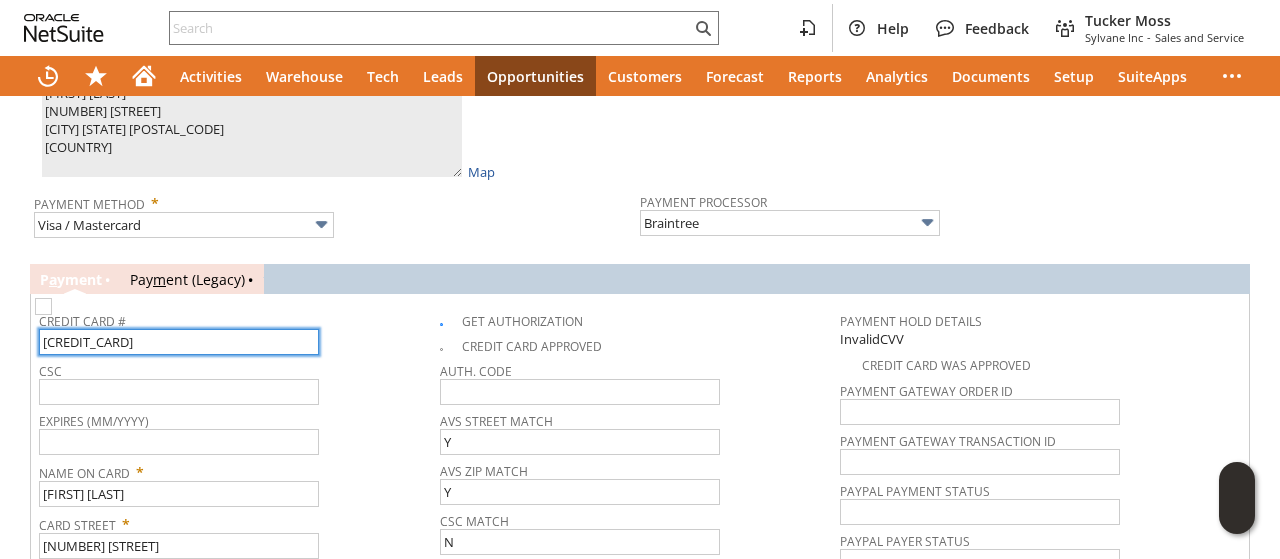 scroll, scrollTop: 2134, scrollLeft: 0, axis: vertical 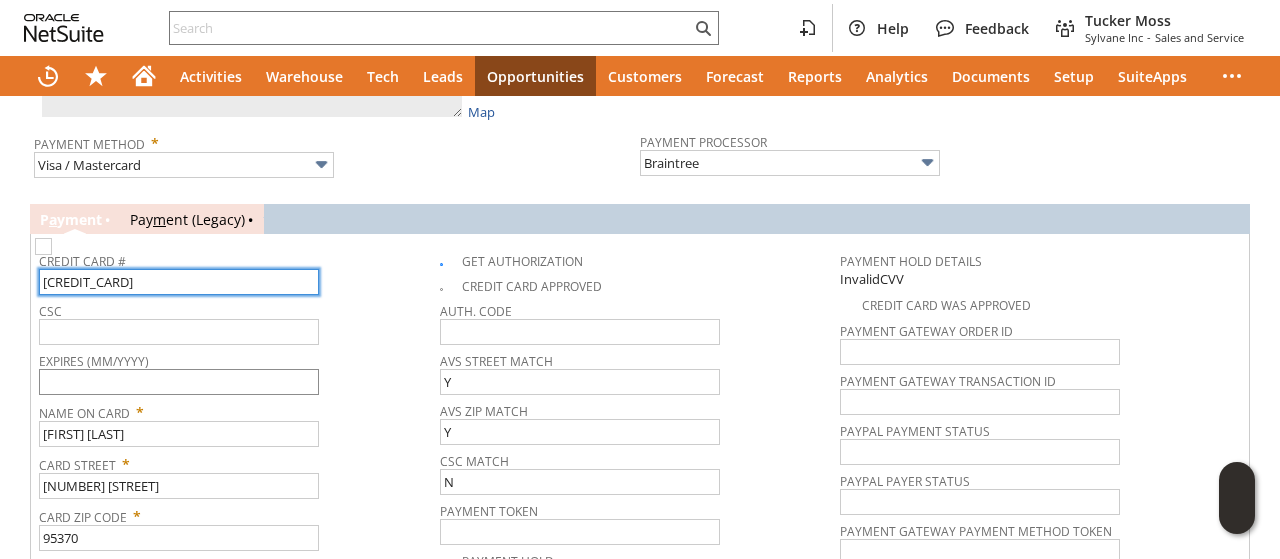 type on "[CREDIT_CARD]" 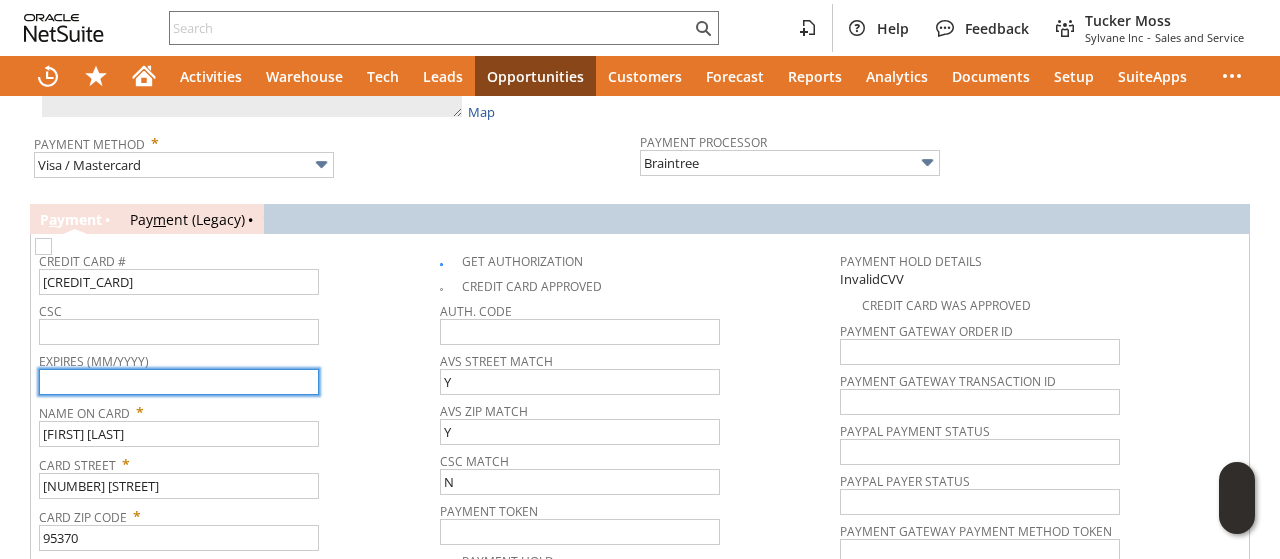 click at bounding box center [179, 382] 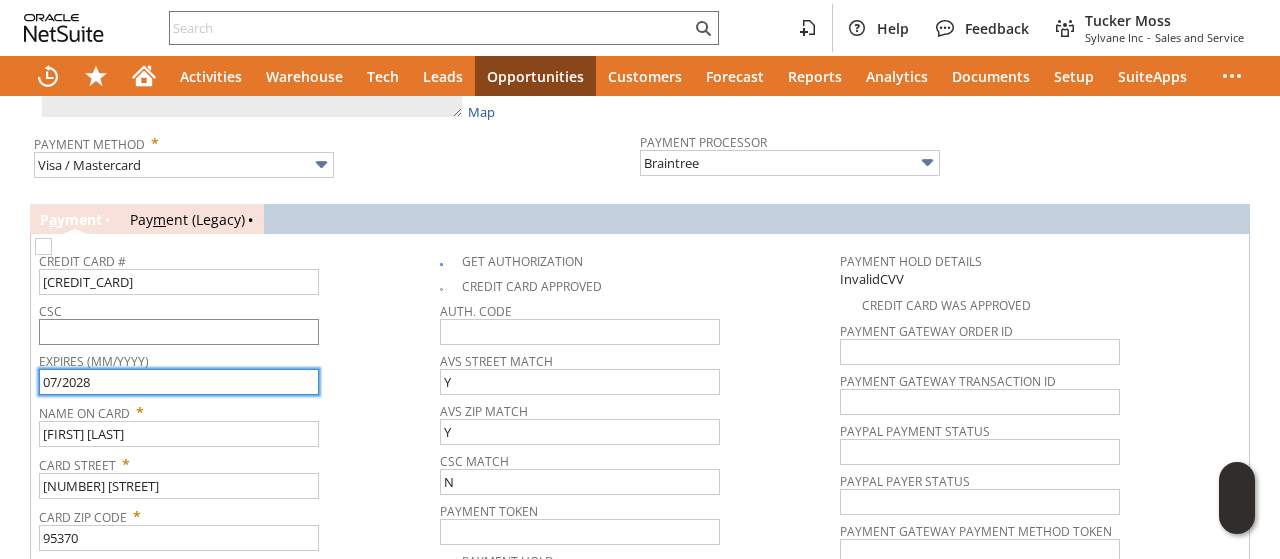 type on "07/2028" 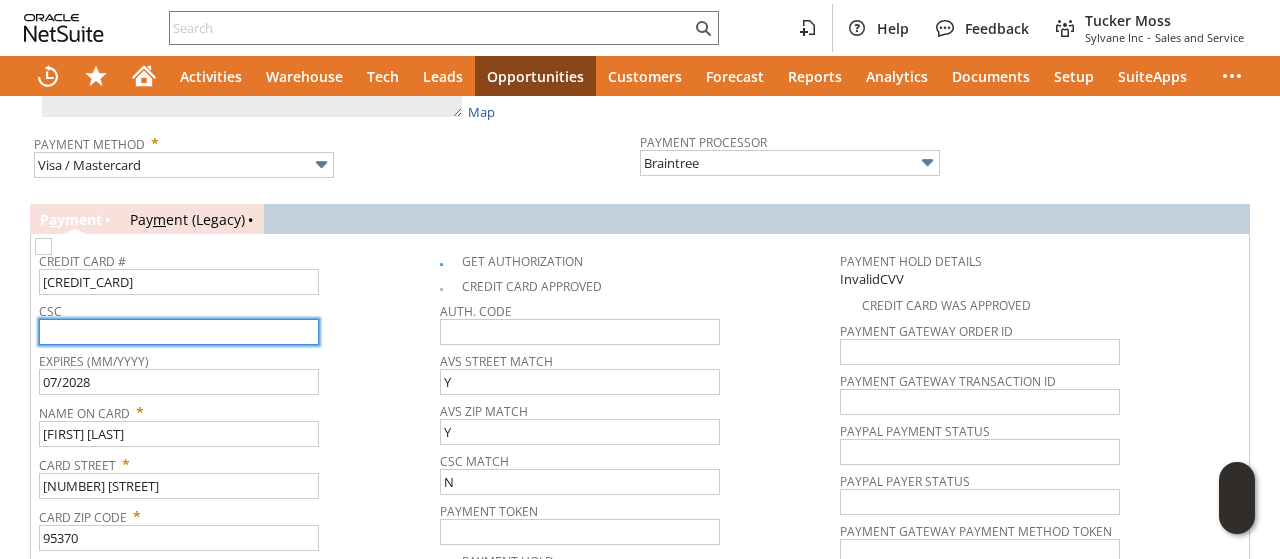 click at bounding box center [179, 332] 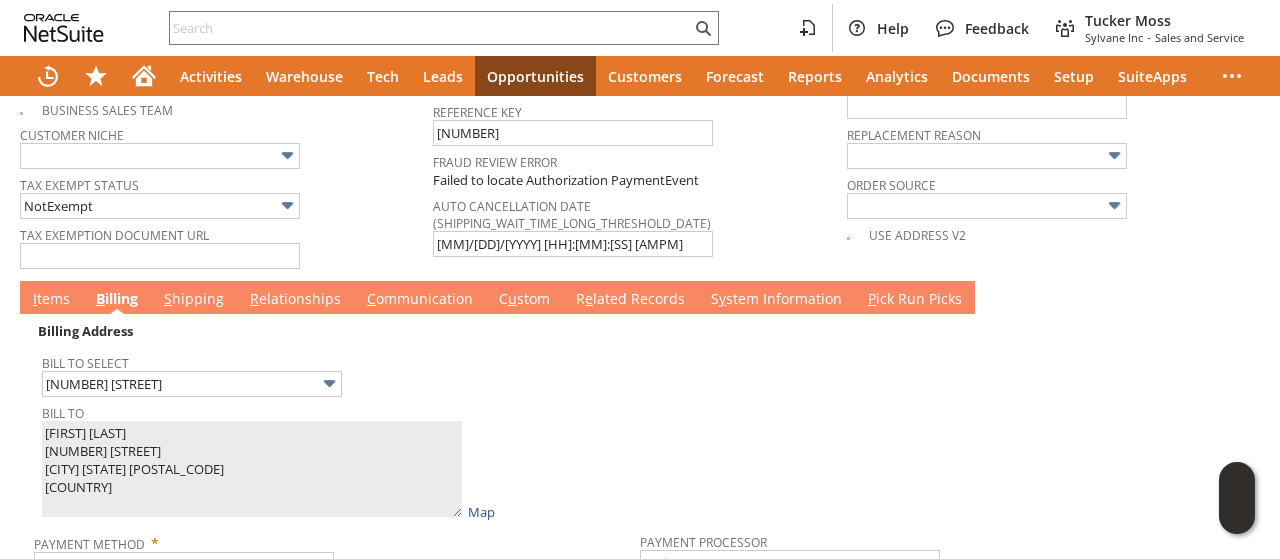 type on "[NUMBER]" 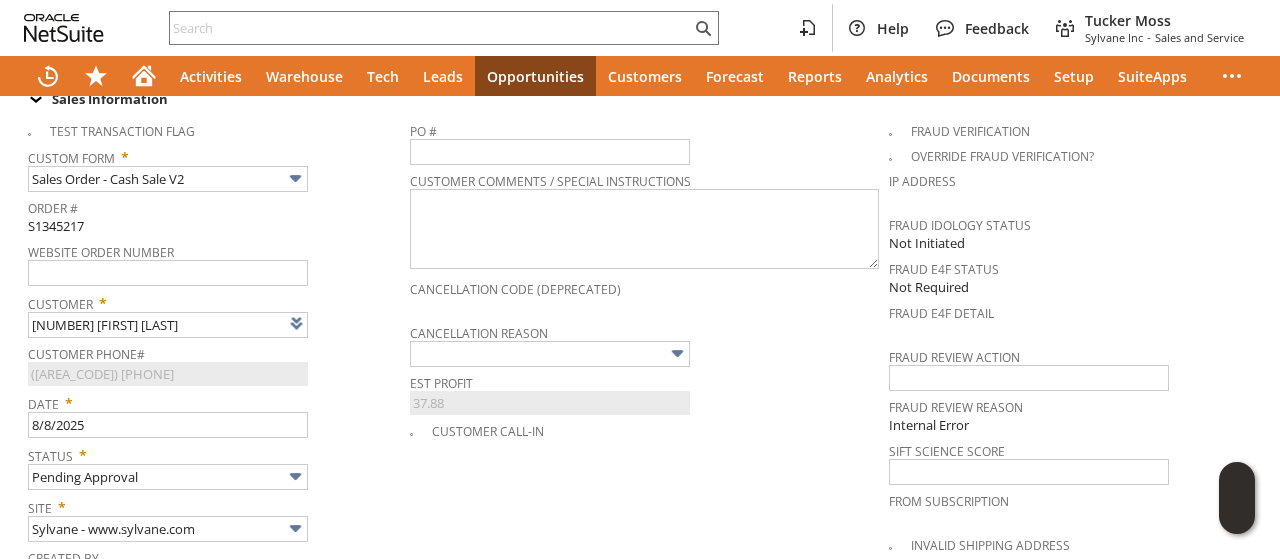 scroll, scrollTop: 34, scrollLeft: 0, axis: vertical 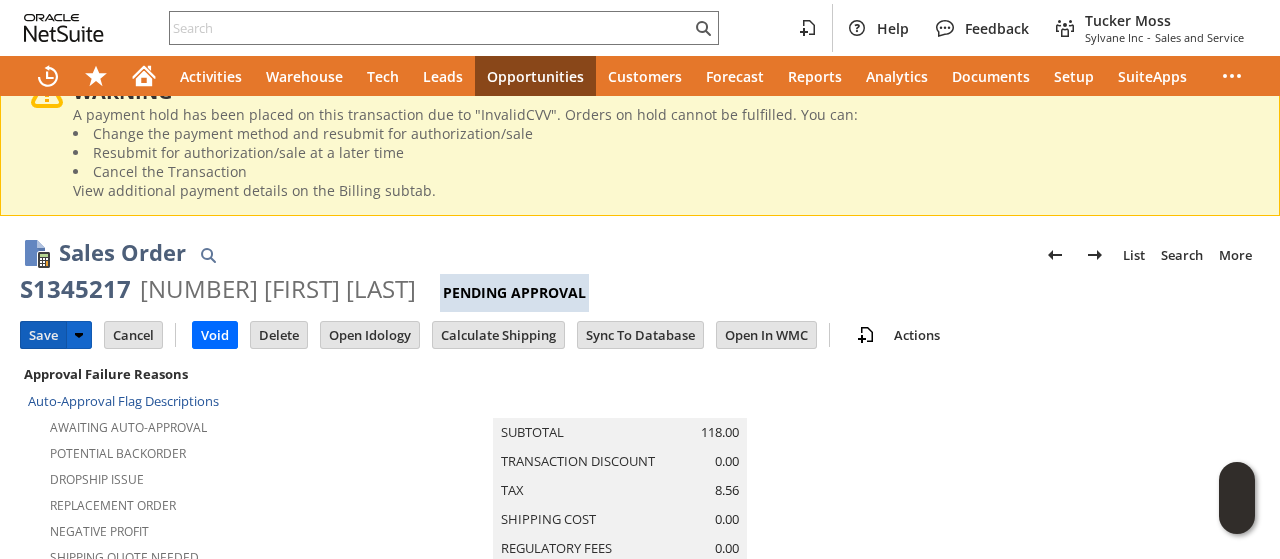click on "Save" at bounding box center (43, 335) 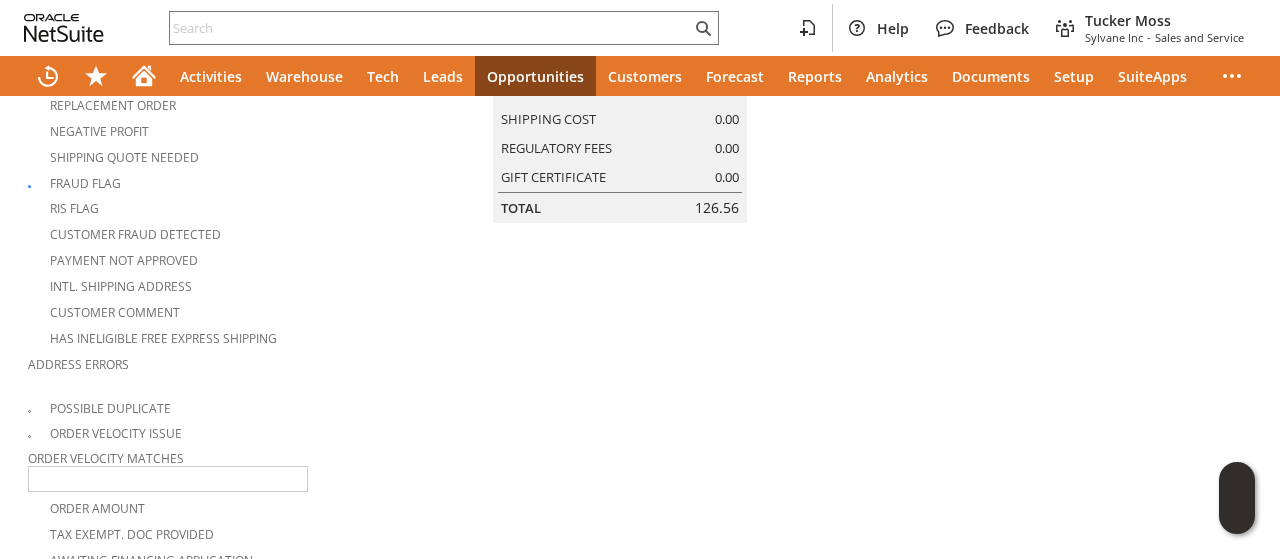 scroll, scrollTop: 0, scrollLeft: 0, axis: both 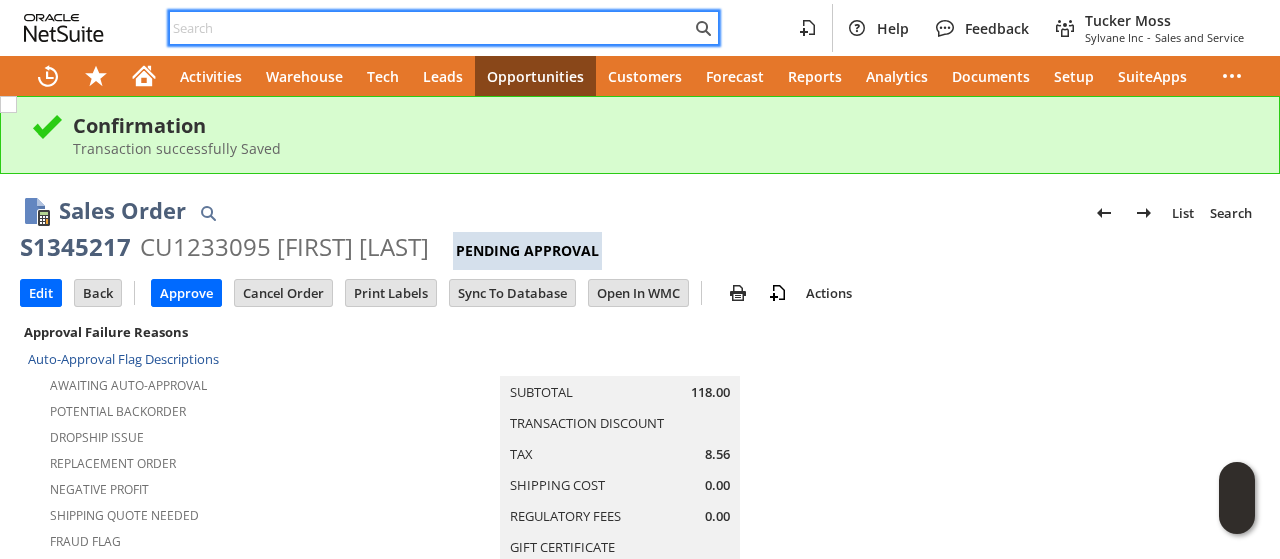 paste on "XXX-XXX-XXXX" 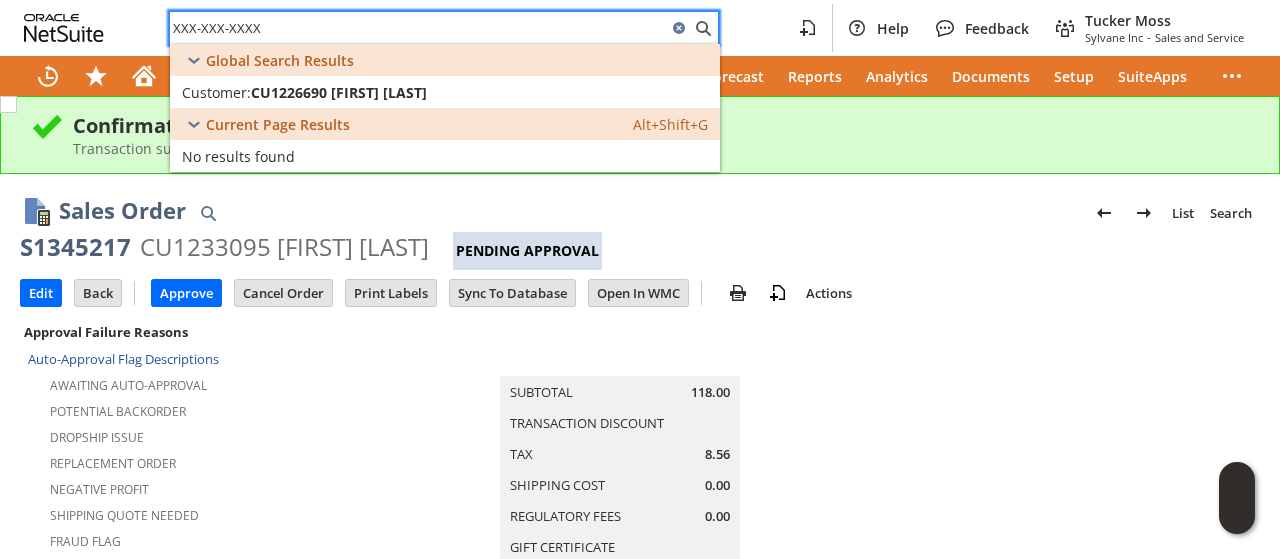 type on "XXX-XXX-XXXX" 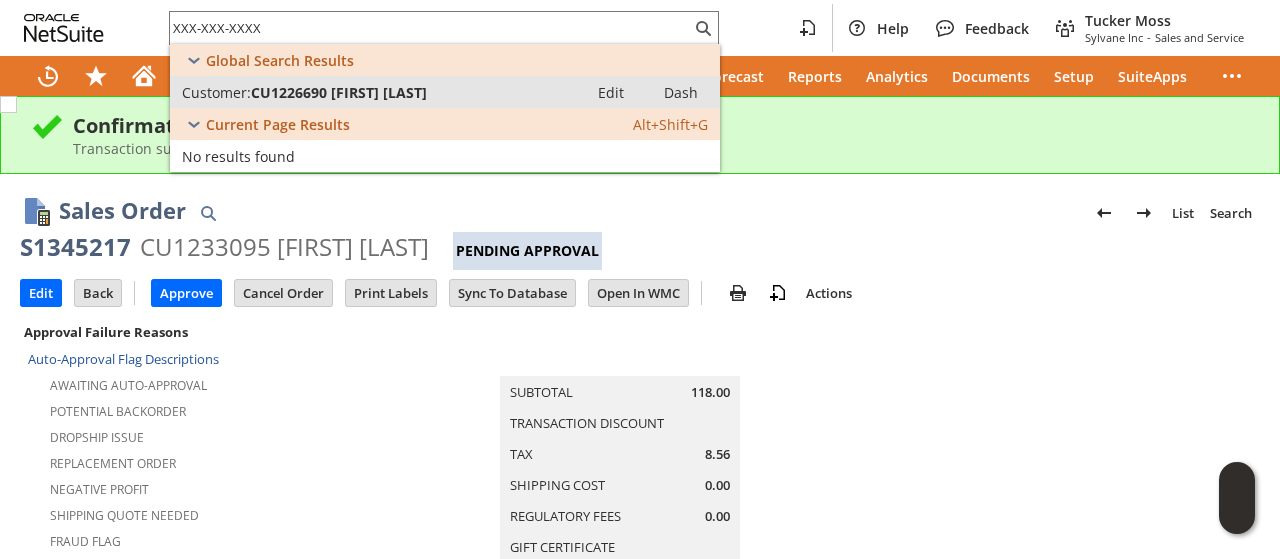 click on "CU1226690 [FIRST] [LAST]" at bounding box center (339, 92) 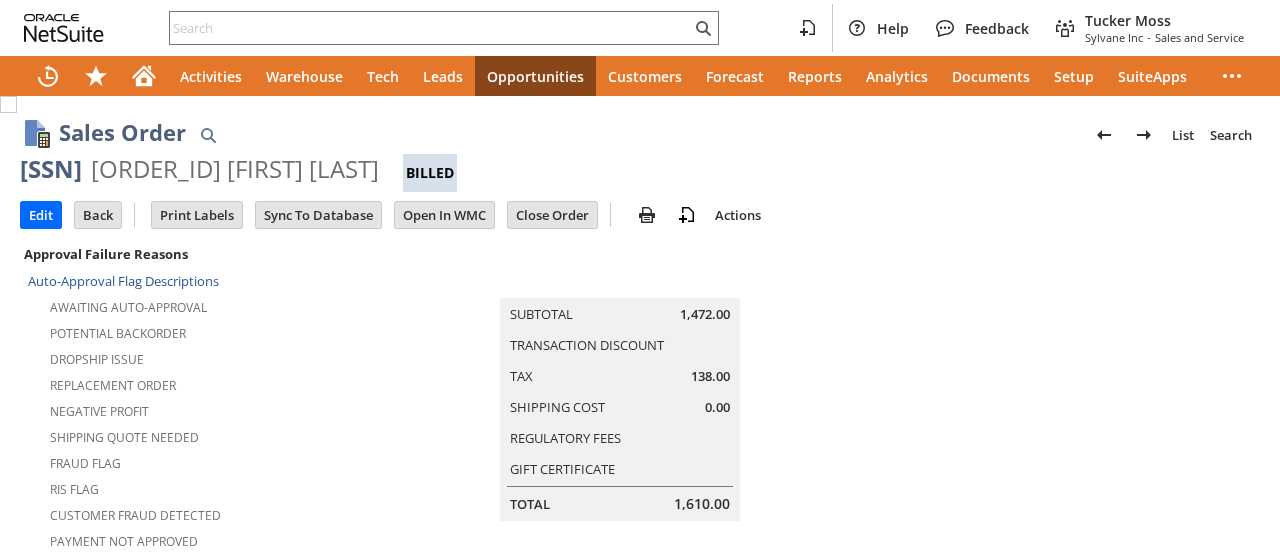 scroll, scrollTop: 0, scrollLeft: 0, axis: both 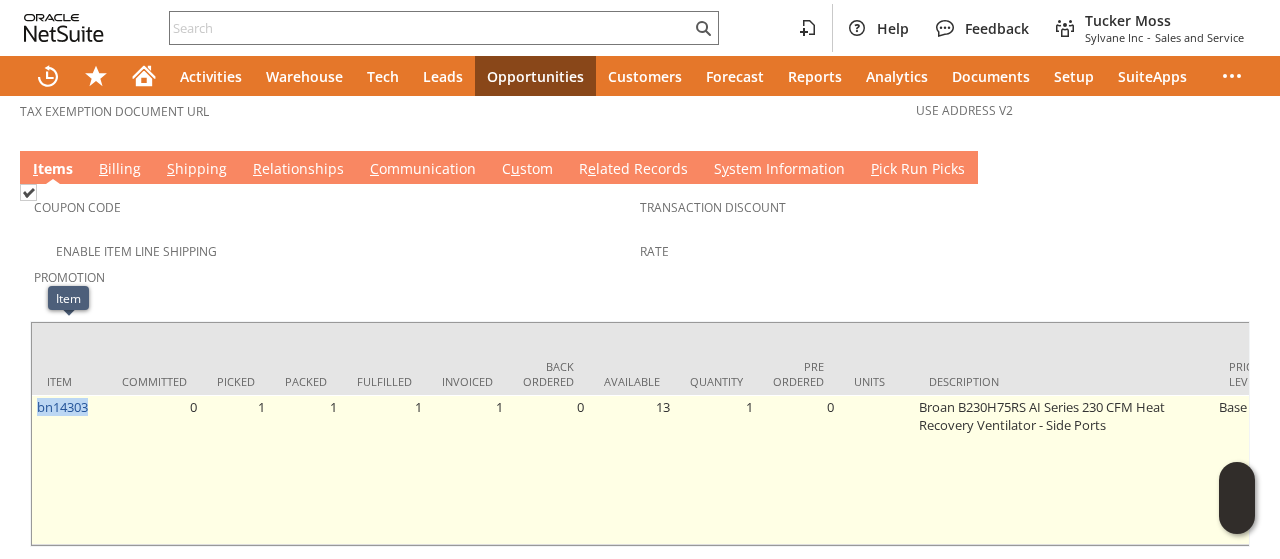 drag, startPoint x: 102, startPoint y: 335, endPoint x: 32, endPoint y: 344, distance: 70.5762 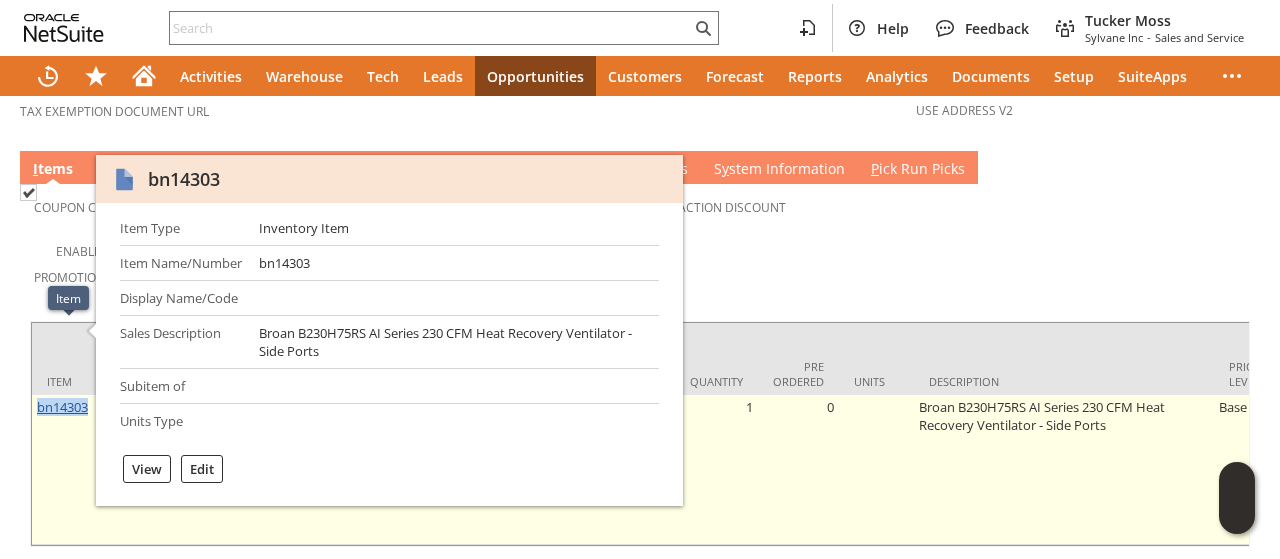 copy on "bn14303" 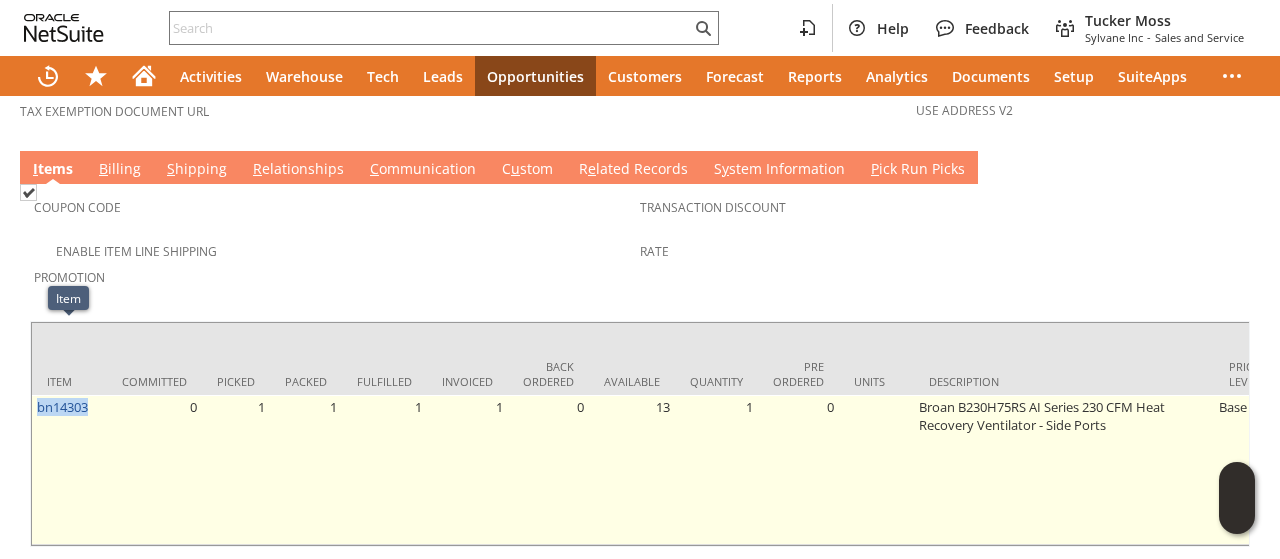 drag, startPoint x: 126, startPoint y: 147, endPoint x: 38, endPoint y: 330, distance: 203.0591 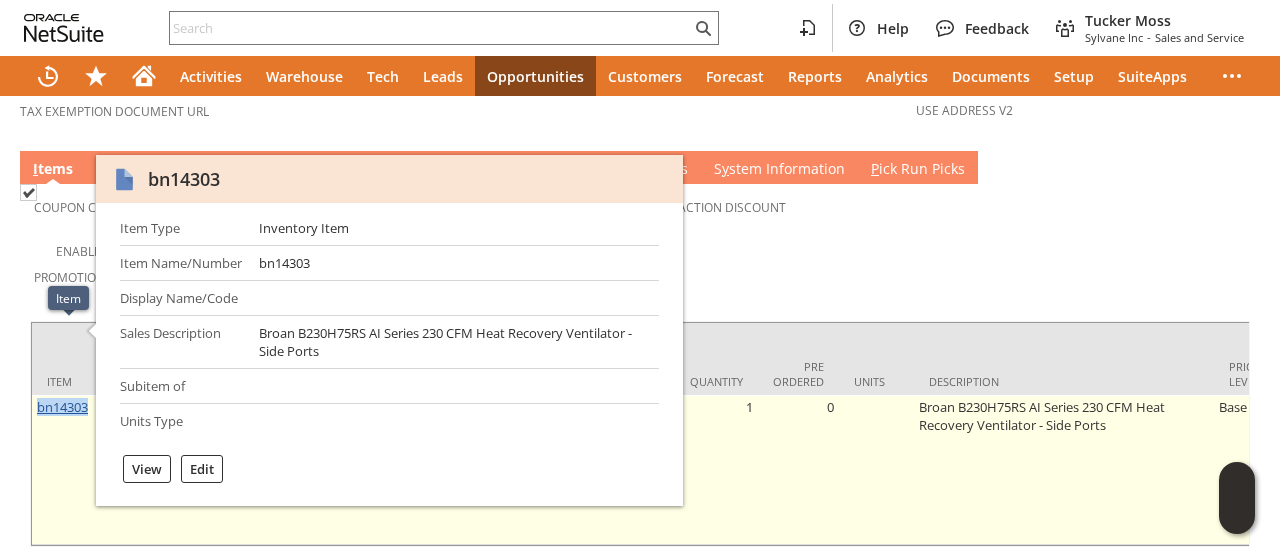 copy on "bn14303" 